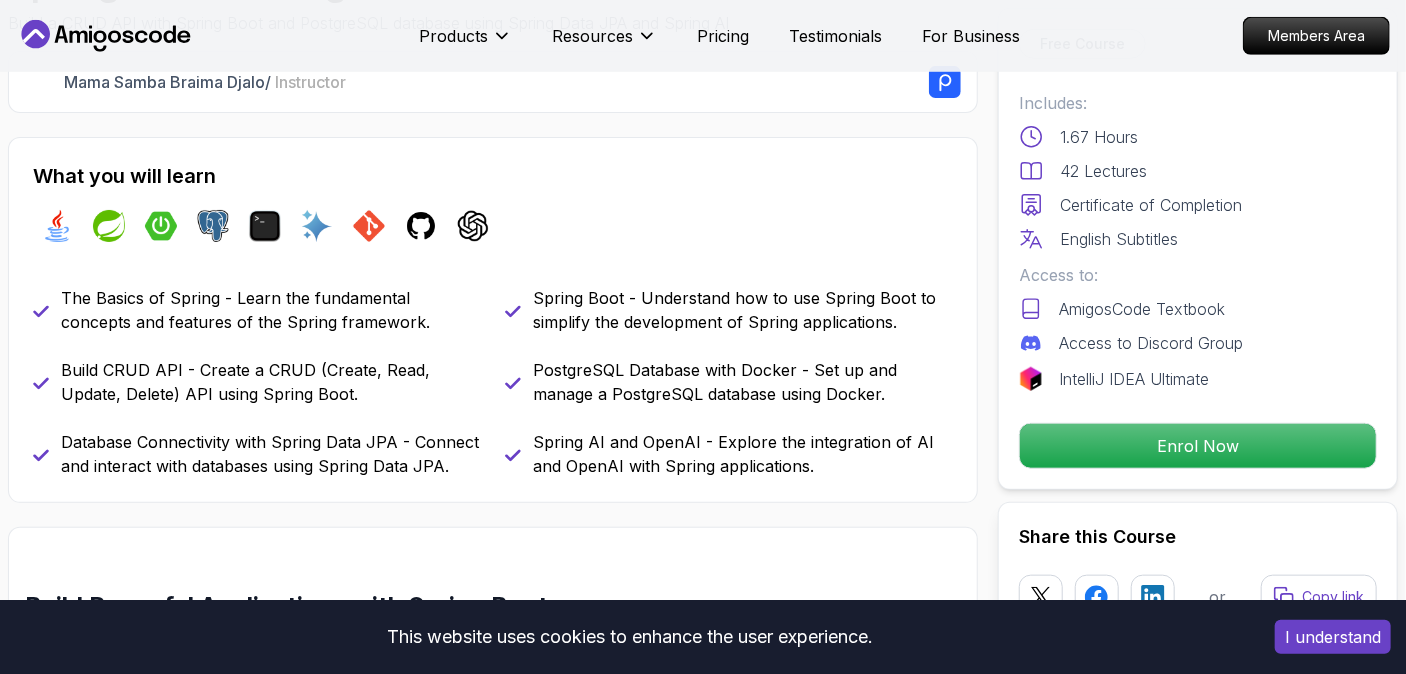 scroll, scrollTop: 731, scrollLeft: 0, axis: vertical 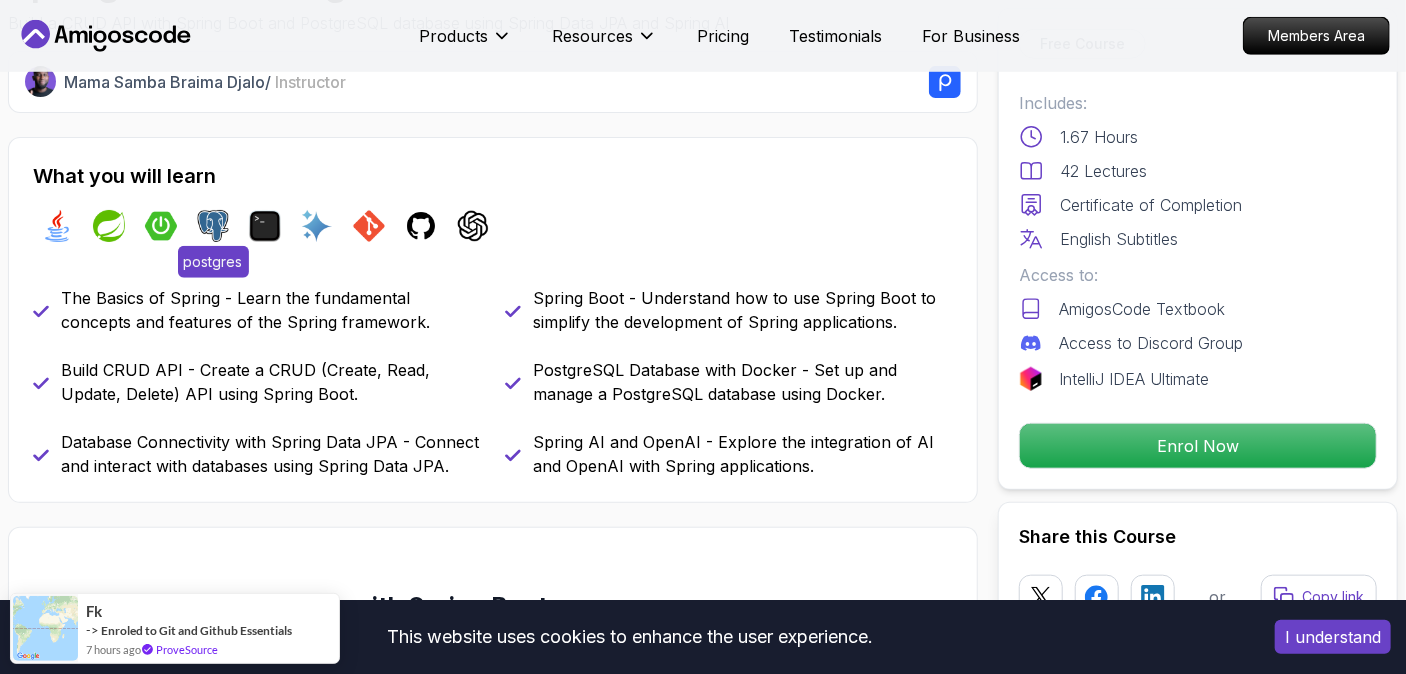 click at bounding box center (213, 226) 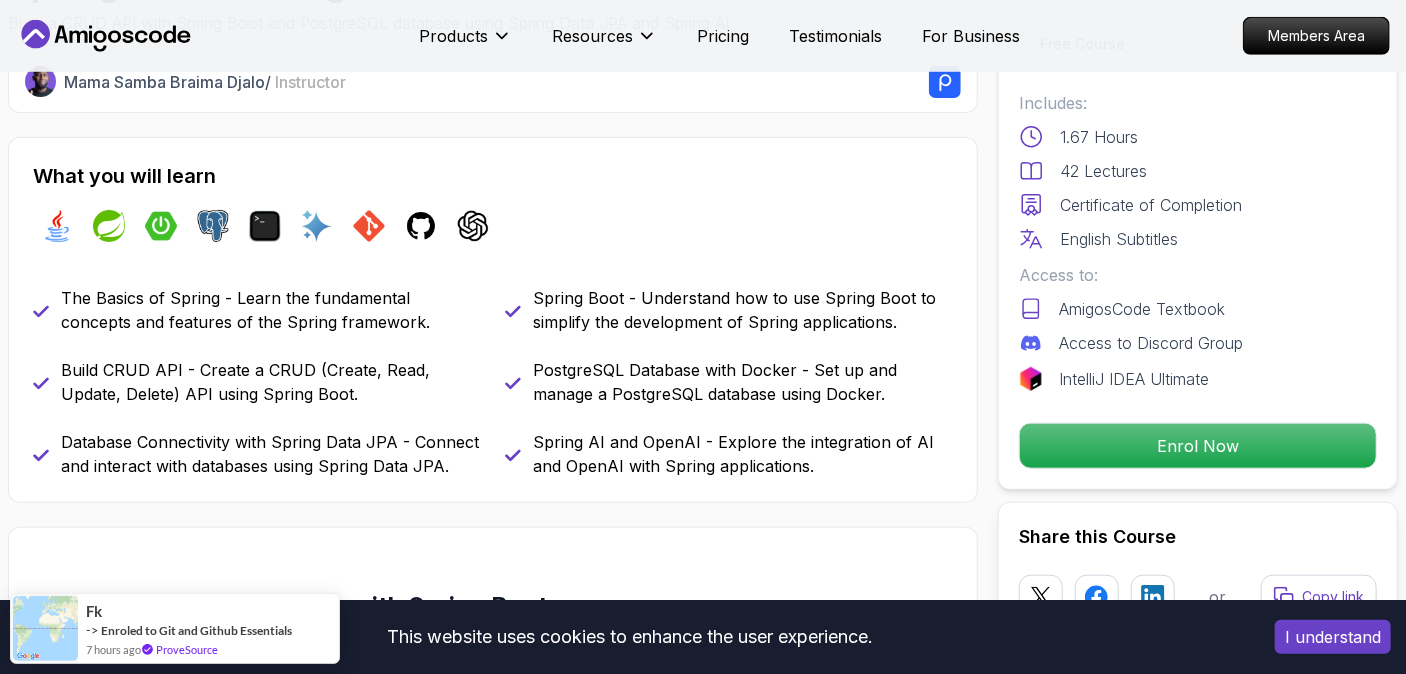 scroll, scrollTop: 141, scrollLeft: 0, axis: vertical 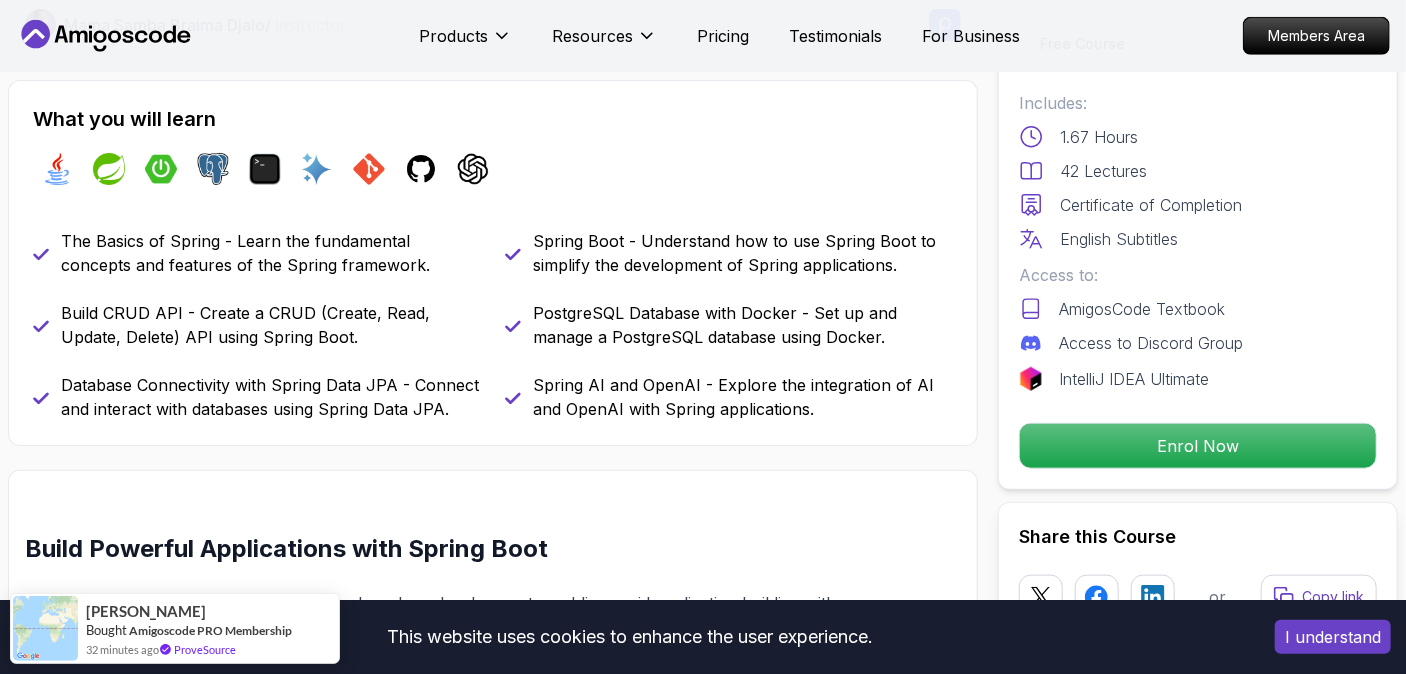 click on "This website uses cookies to enhance the user experience. I understand Products Resources Pricing Testimonials For Business Members Area Products Resources Pricing Testimonials For Business Members Area Spring Boot for Beginners Build a CRUD API with Spring Boot and PostgreSQL database using Spring Data JPA and Spring AI Mama Samba Braima Djalo  /   Instructor Free Course Includes: 1.67 Hours 42 Lectures Certificate of Completion English Subtitles Access to: AmigosCode Textbook Access to Discord Group IntelliJ IDEA Ultimate Enrol Now Share this Course or Copy link Got a Team of 5 or More? With one subscription, give your entire team access to all courses and features. Check our Business Plan Mama Samba Braima Djalo  /   Instructor What you will learn java spring spring-boot postgres terminal ai git github chatgpt The Basics of Spring - Learn the fundamental concepts and features of the Spring framework. Spring Boot - Understand how to use Spring Boot to simplify the development of Spring applications." at bounding box center (703, 4281) 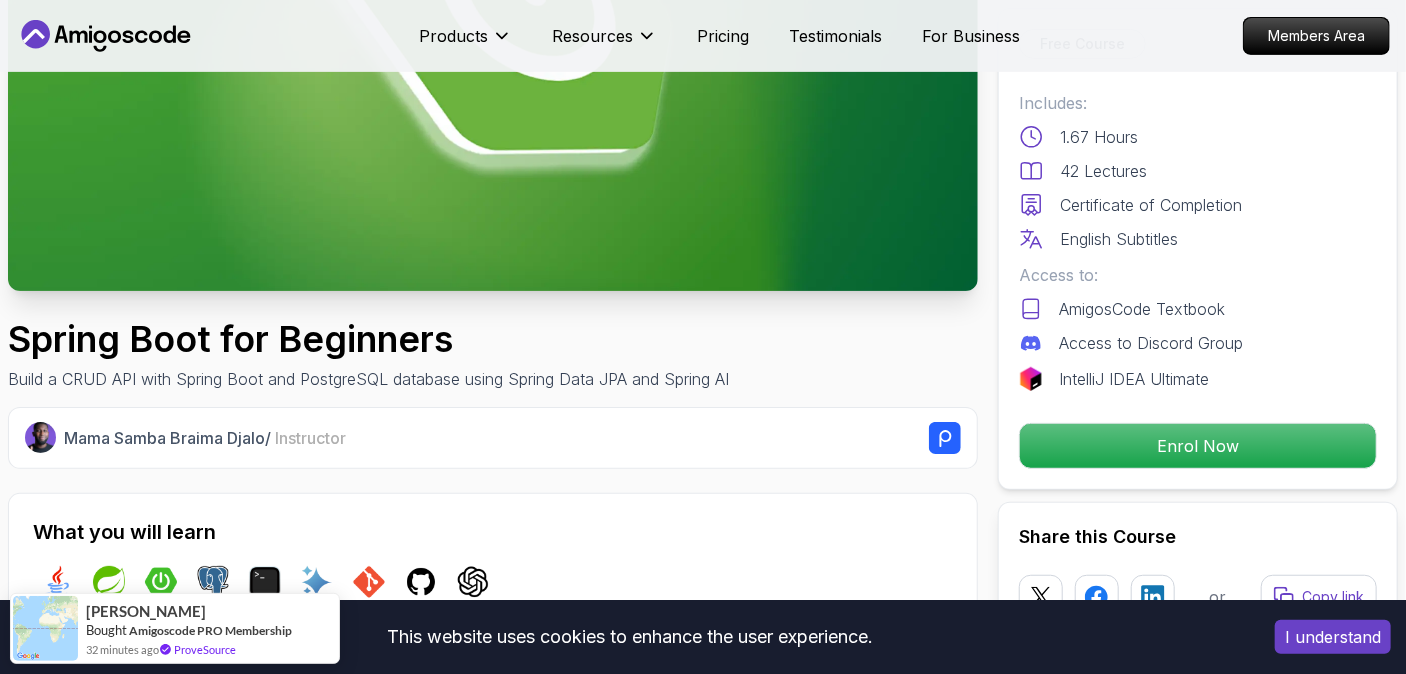 scroll, scrollTop: 225, scrollLeft: 0, axis: vertical 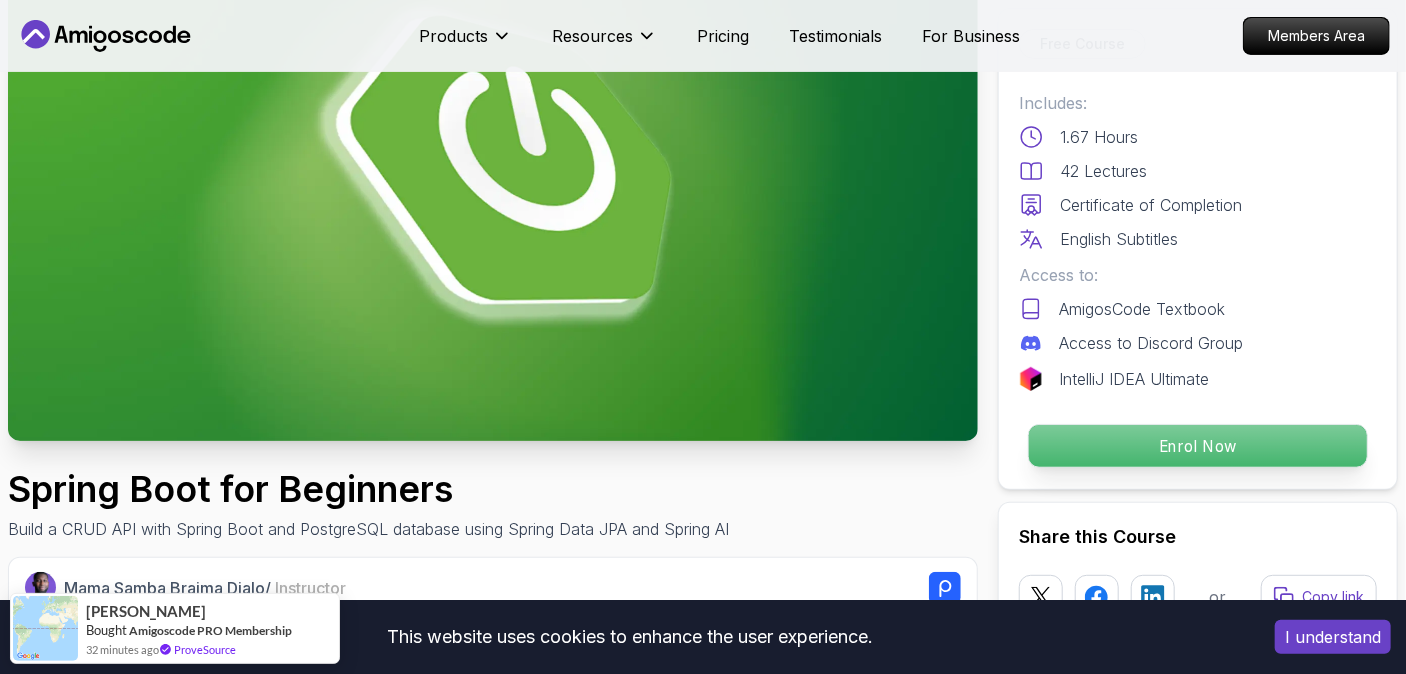 click on "Enrol Now" at bounding box center (1198, 446) 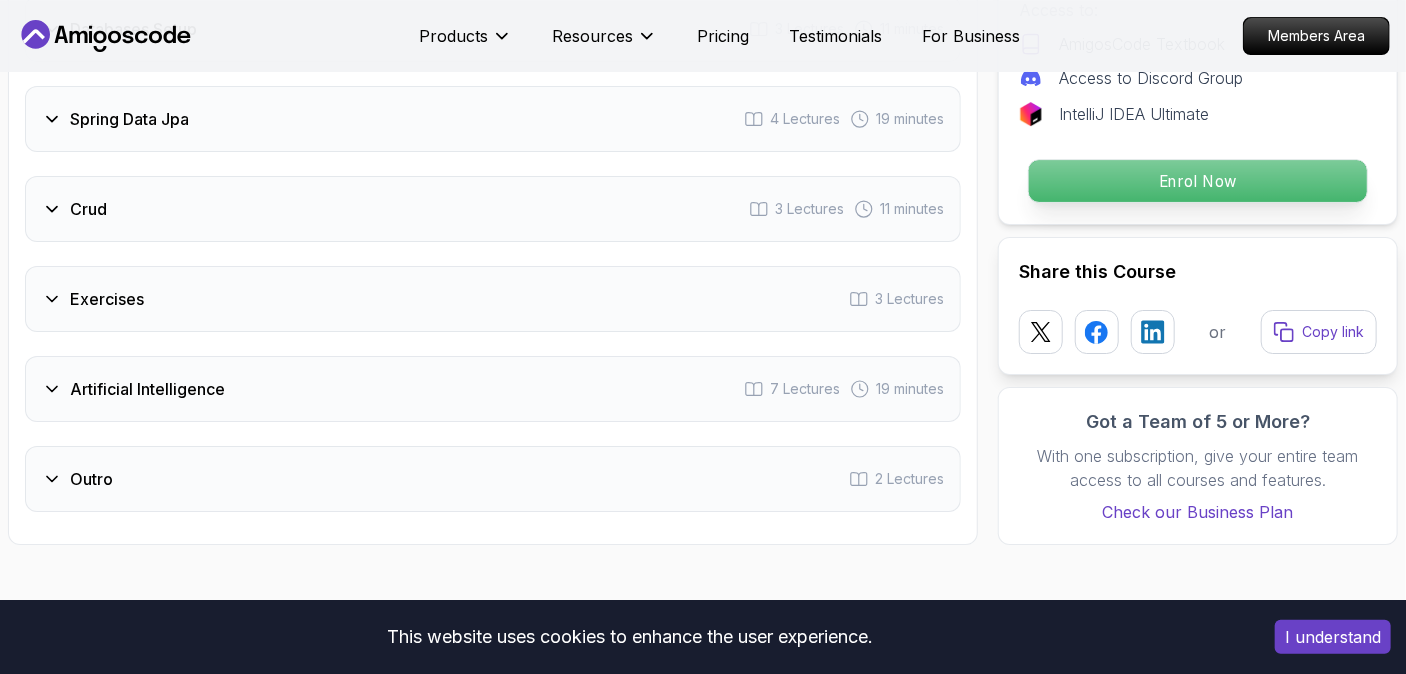 scroll, scrollTop: 3935, scrollLeft: 0, axis: vertical 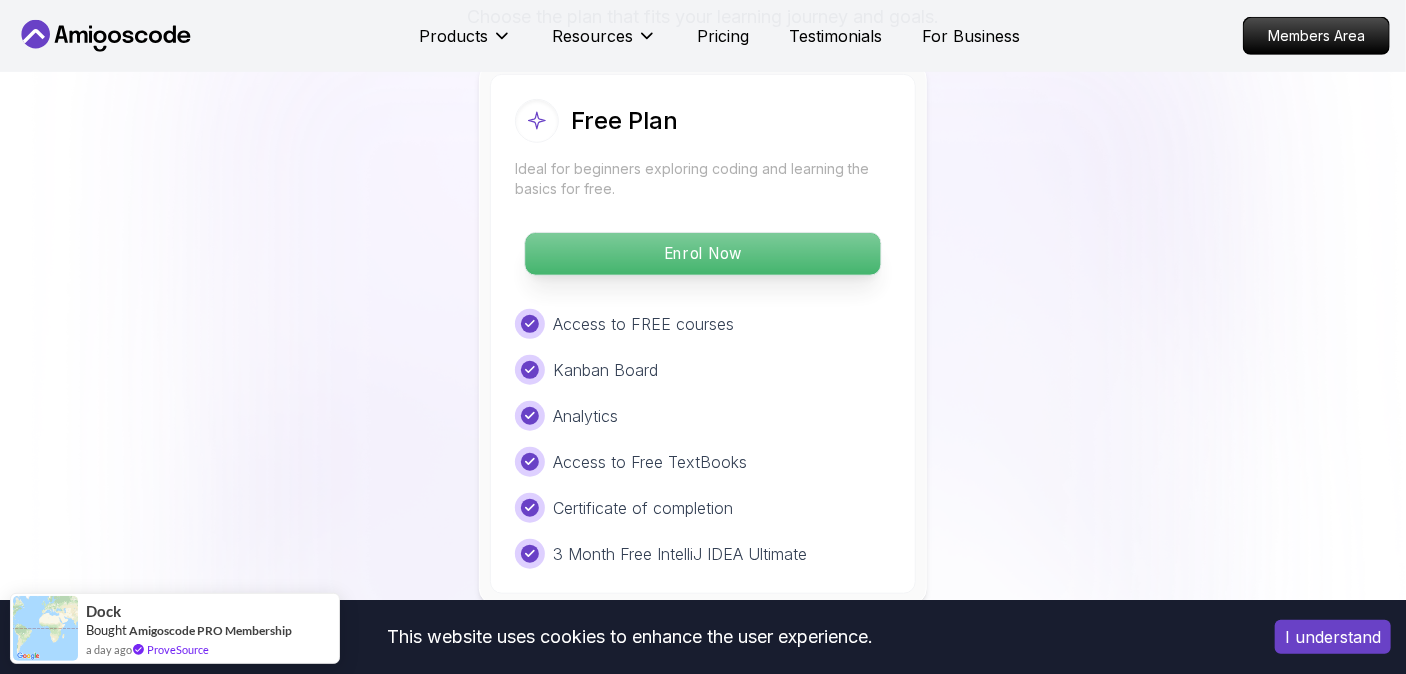 click on "Enrol Now" at bounding box center [702, 254] 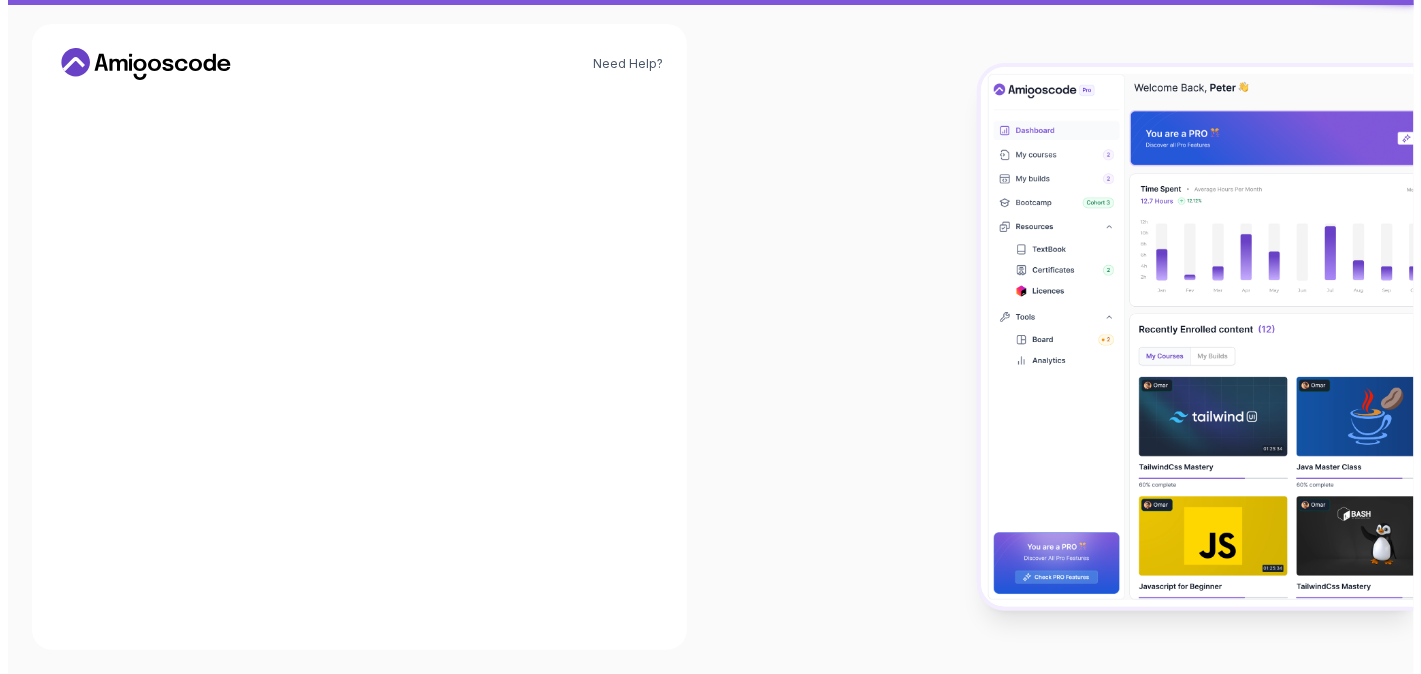 scroll, scrollTop: 0, scrollLeft: 0, axis: both 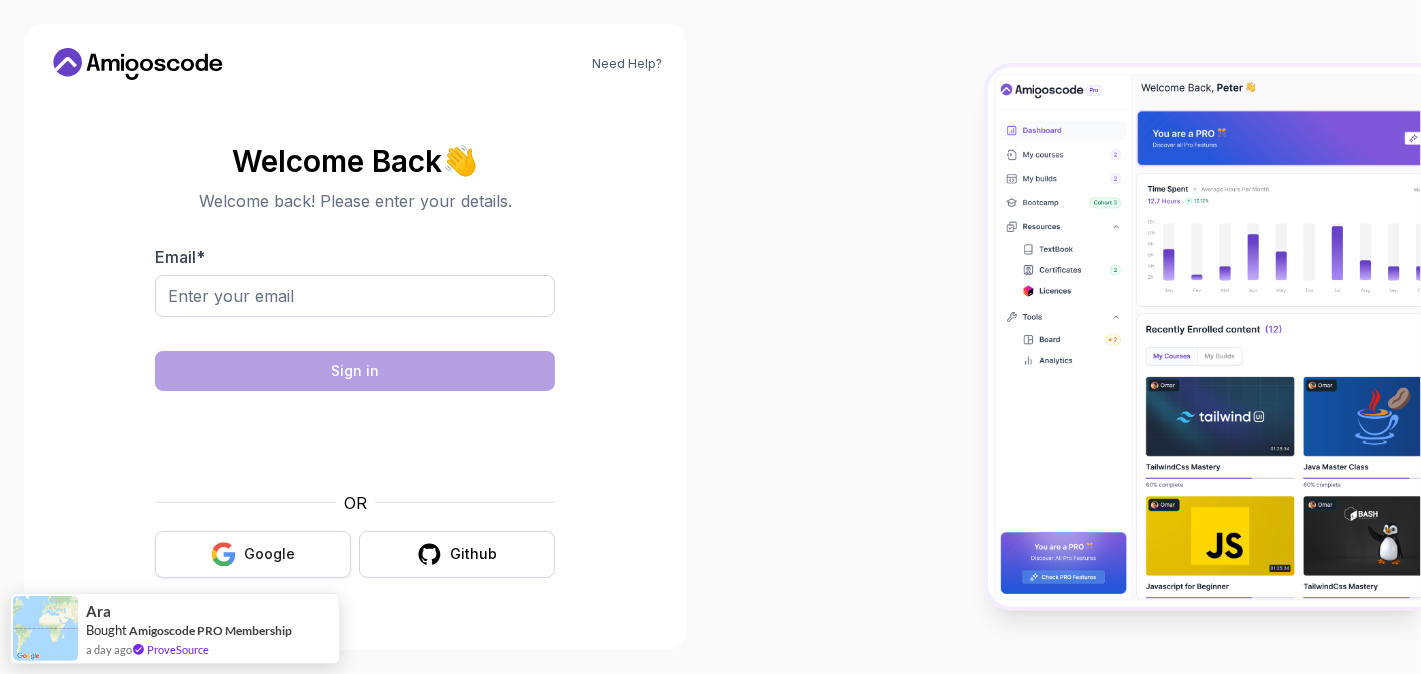 click on "Google" at bounding box center [269, 554] 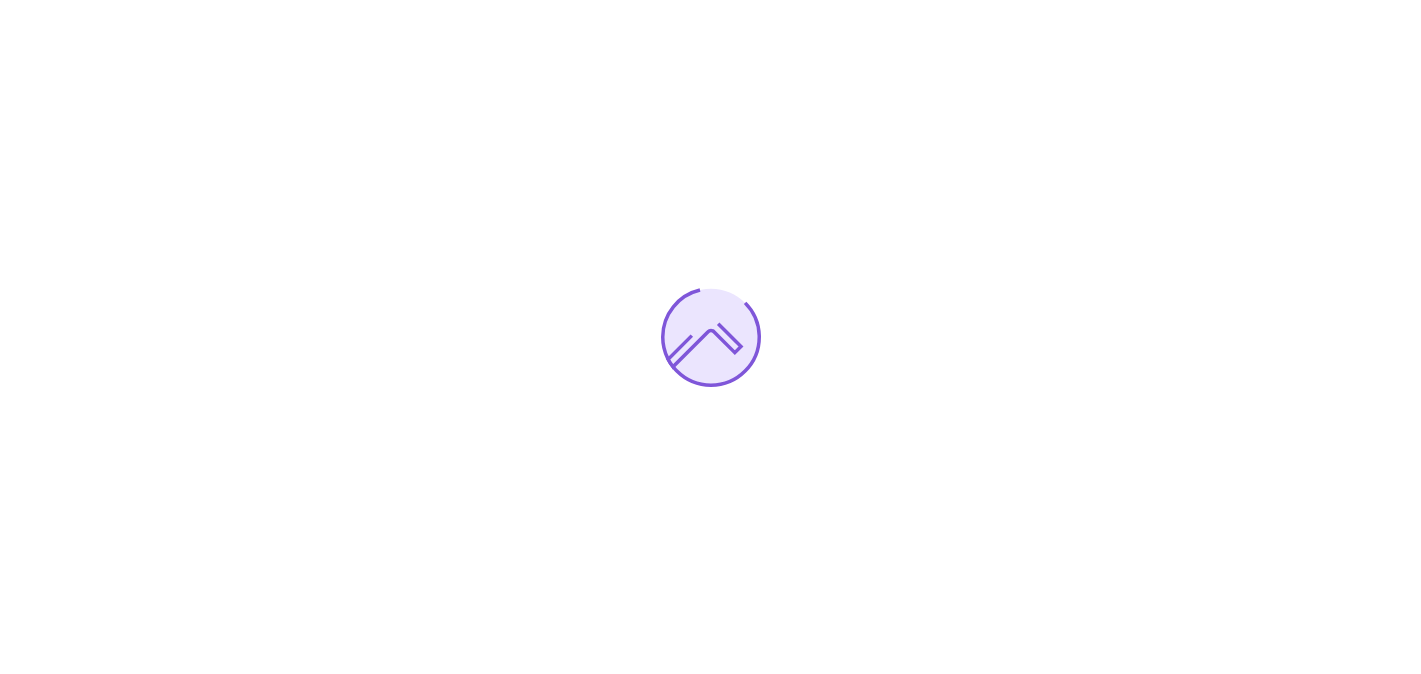 scroll, scrollTop: 0, scrollLeft: 0, axis: both 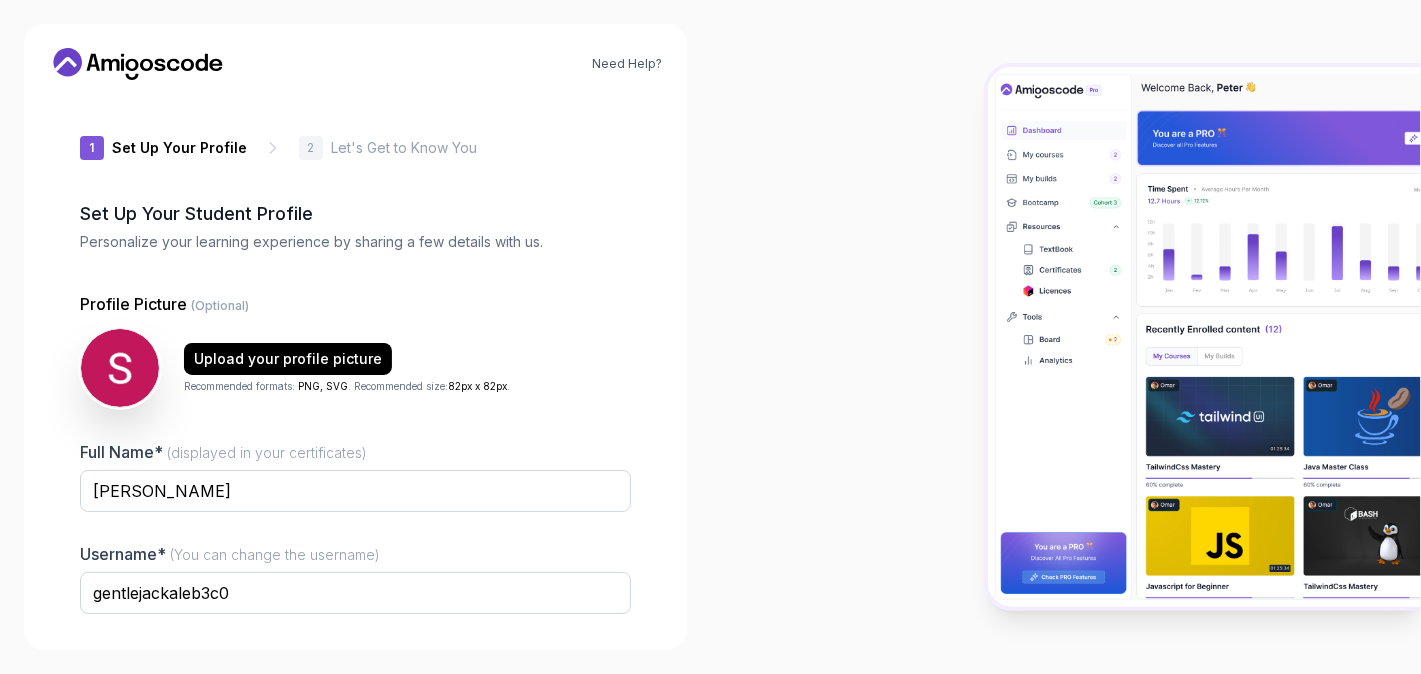 click at bounding box center (1066, 337) 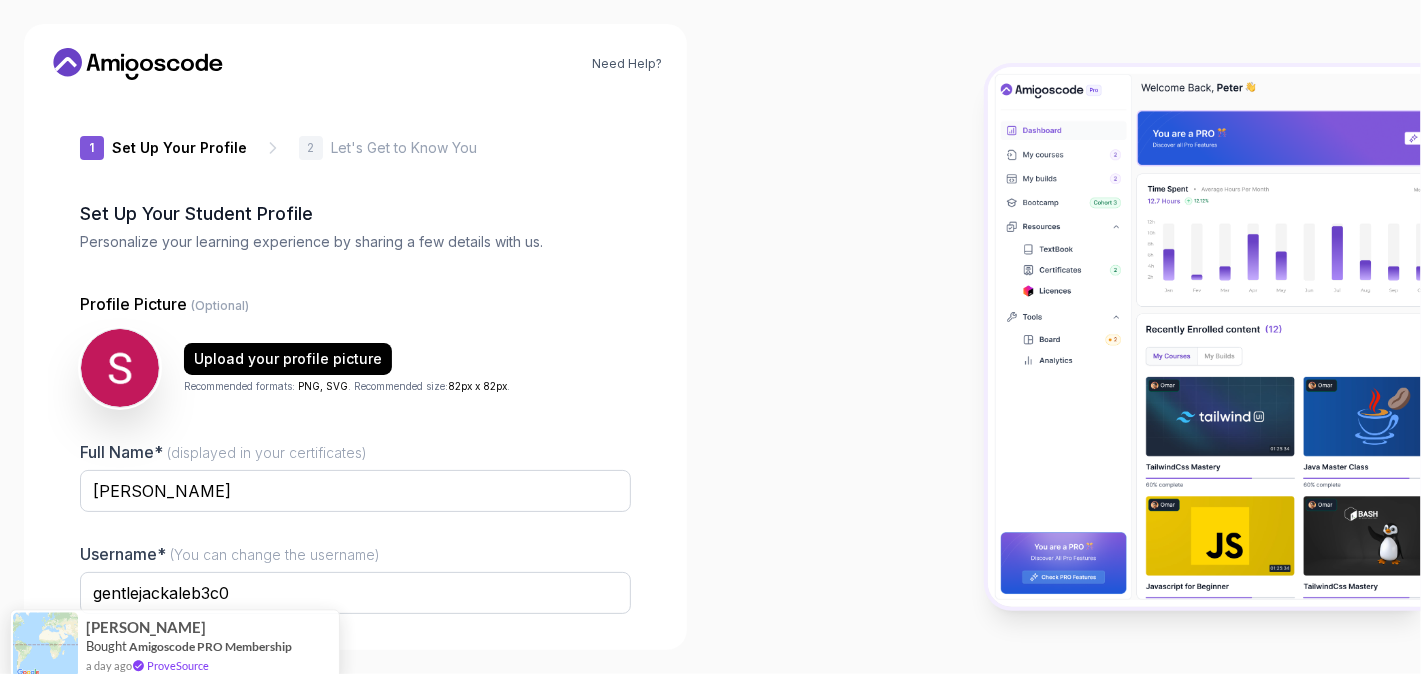 click on "Need Help? 1 Set Up Your Profile 1 Set Up Your Profile 2 Let's Get to Know You Set Up Your Student Profile Personalize your learning experience by sharing a few details with us. Profile Picture   (Optional) Upload your profile picture Recommended formats:   PNG, SVG . Recommended size:  82px x 82px . Full Name*   (displayed in your certificates) Savin Weerasooriya Username*   (You can change the username) gentlejackaleb3c0 Job Title* Student Software Engineer Tech Lead Designer Product Manager Founder/CEO Other Next" at bounding box center [355, 337] 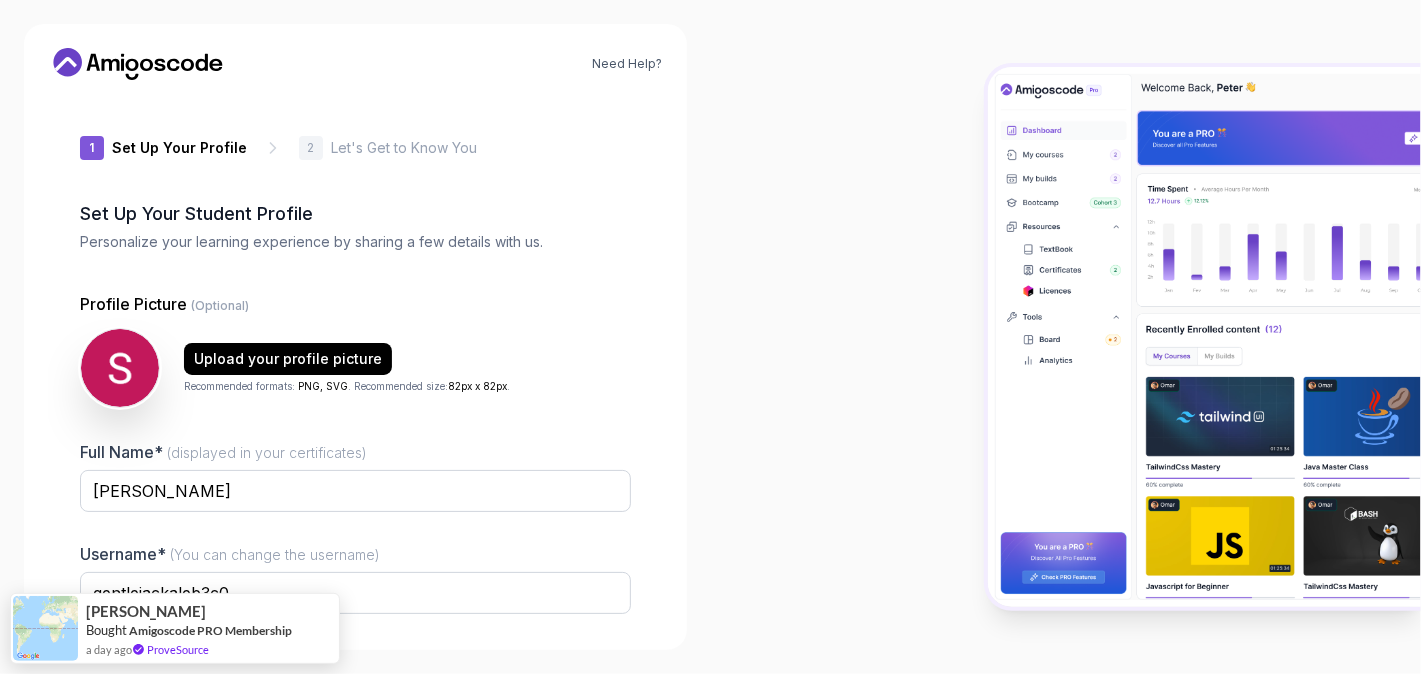 click at bounding box center (1066, 337) 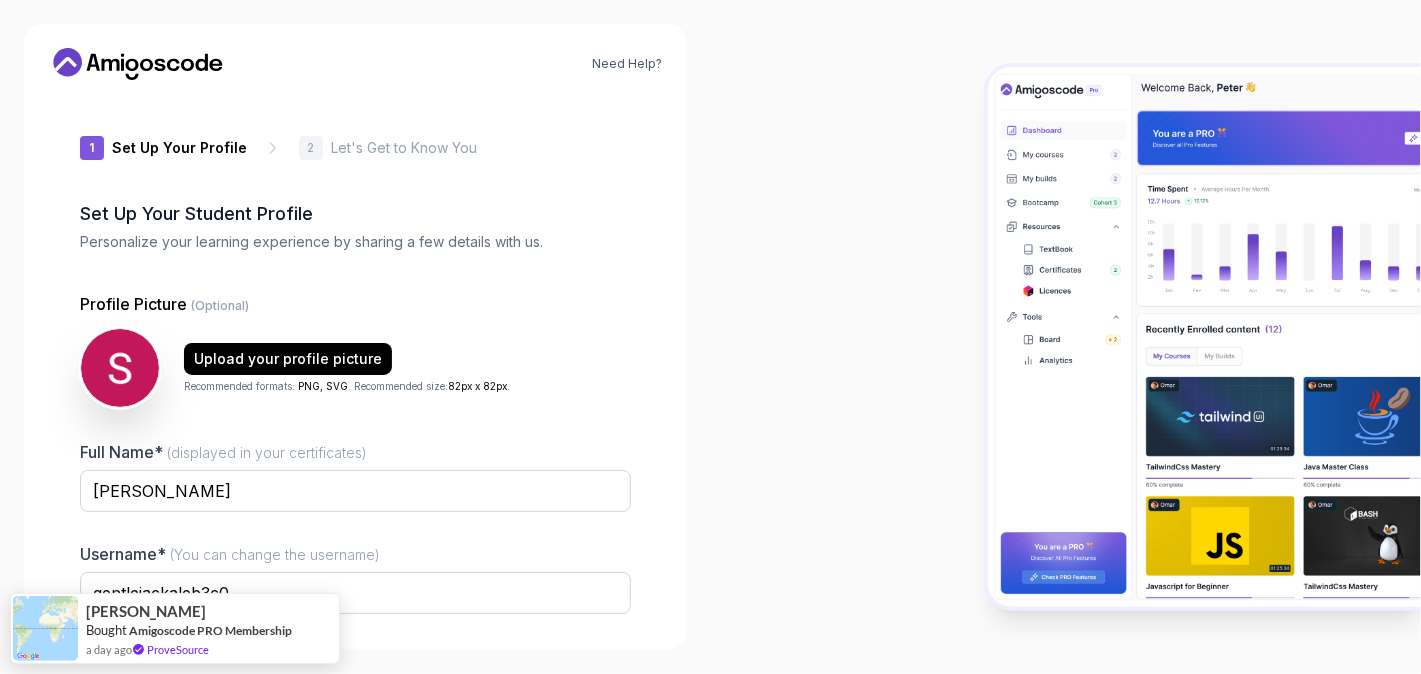 click at bounding box center [1066, 337] 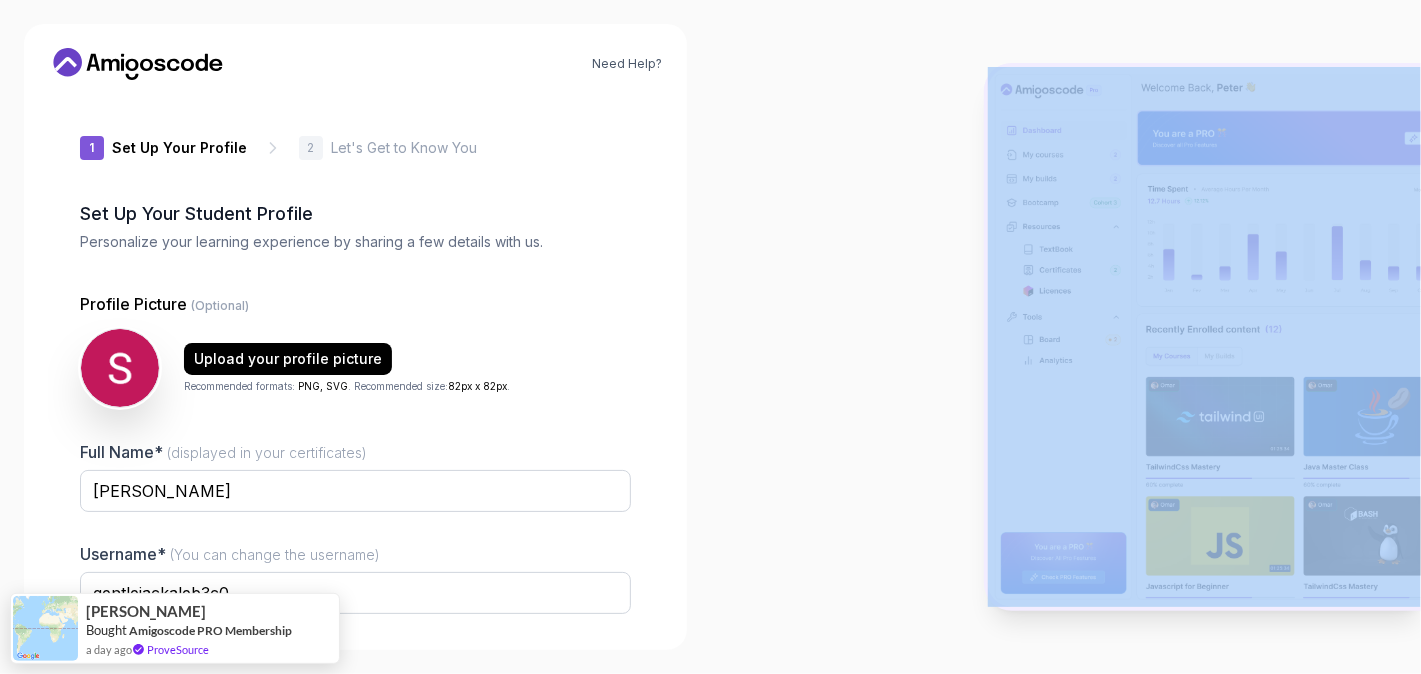 click at bounding box center (1066, 337) 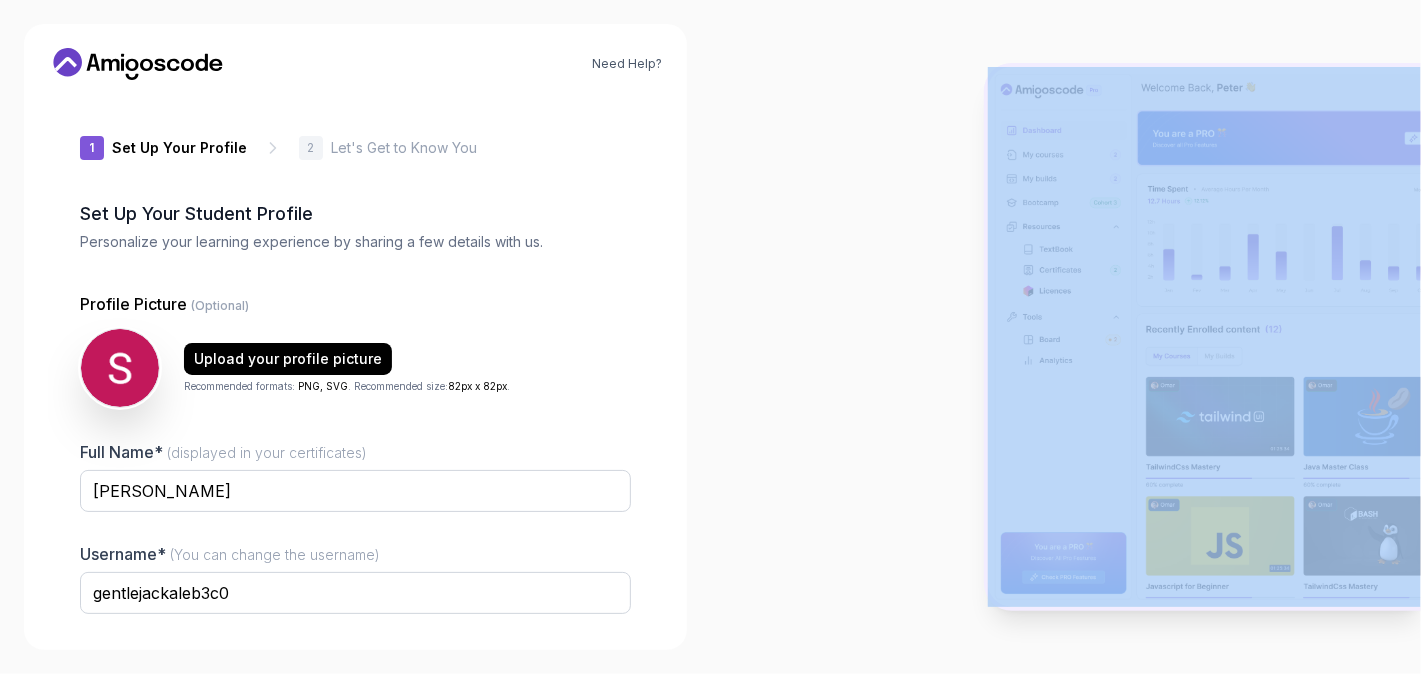 click at bounding box center (1066, 337) 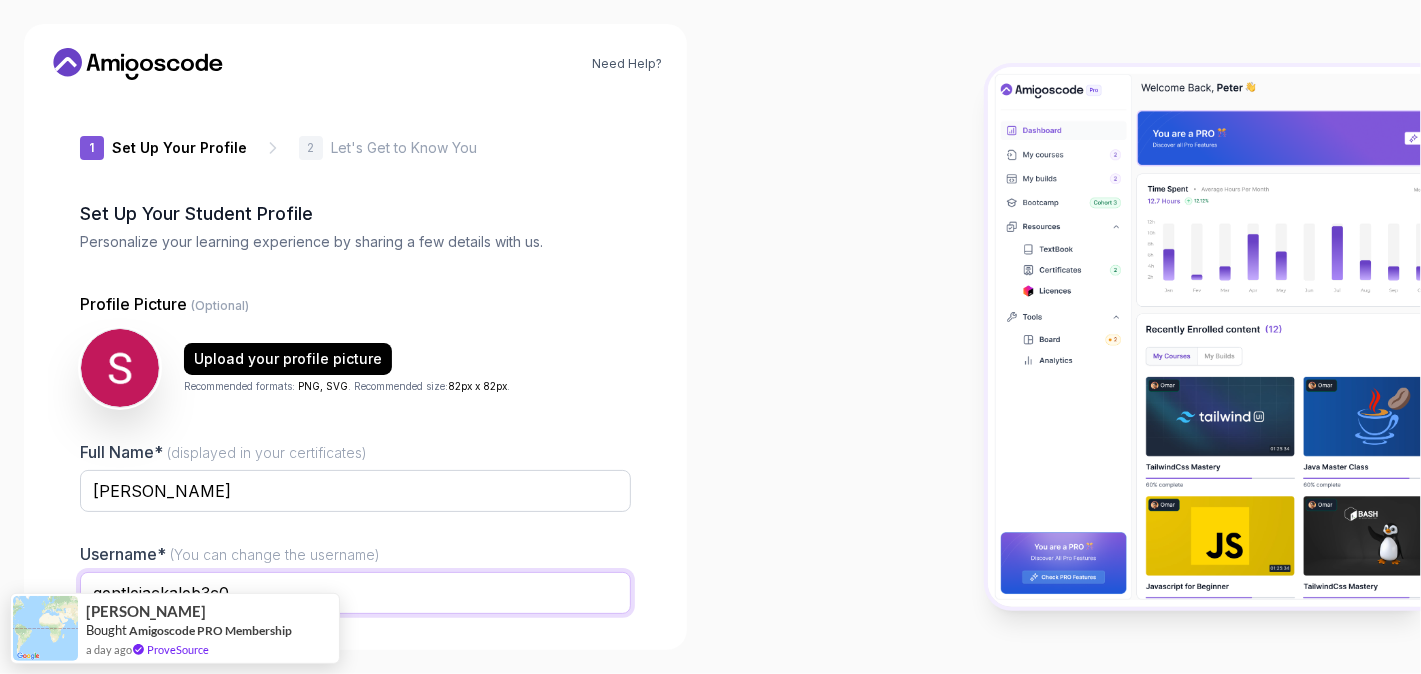 click on "gentlejackaleb3c0" at bounding box center (355, 593) 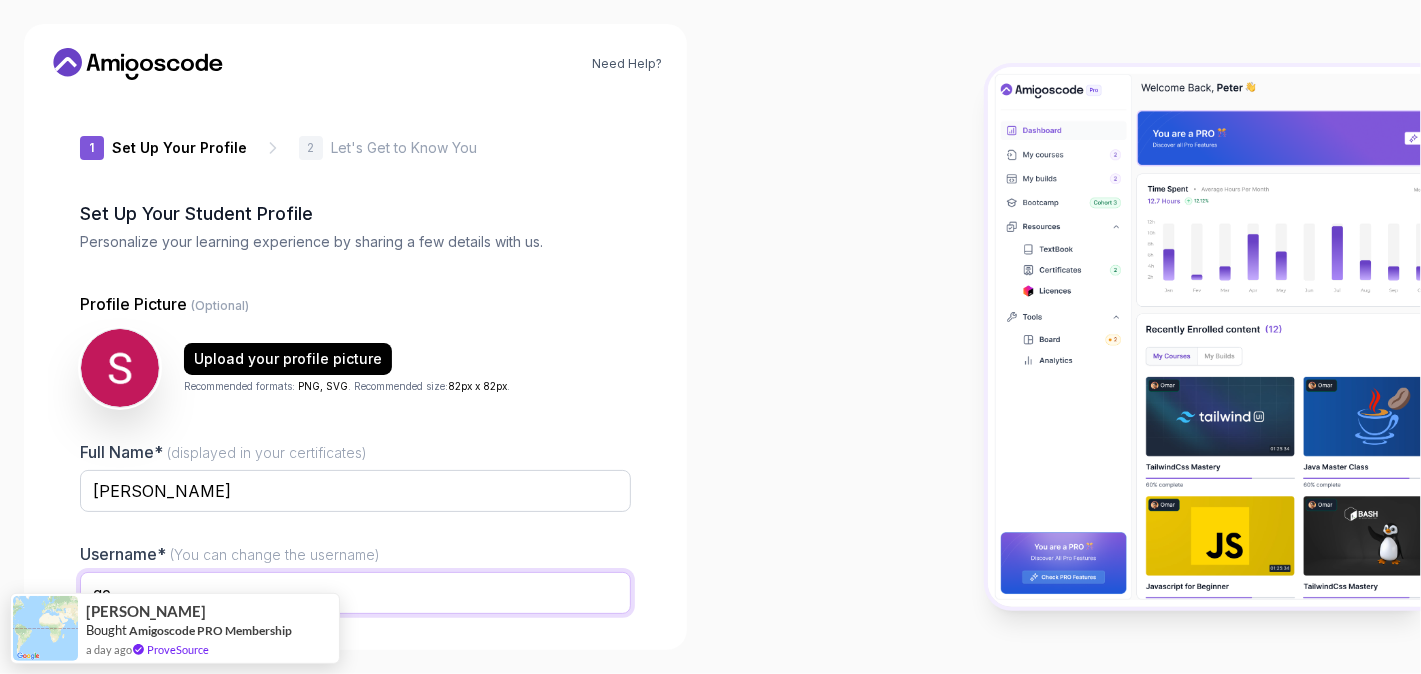 type on "g" 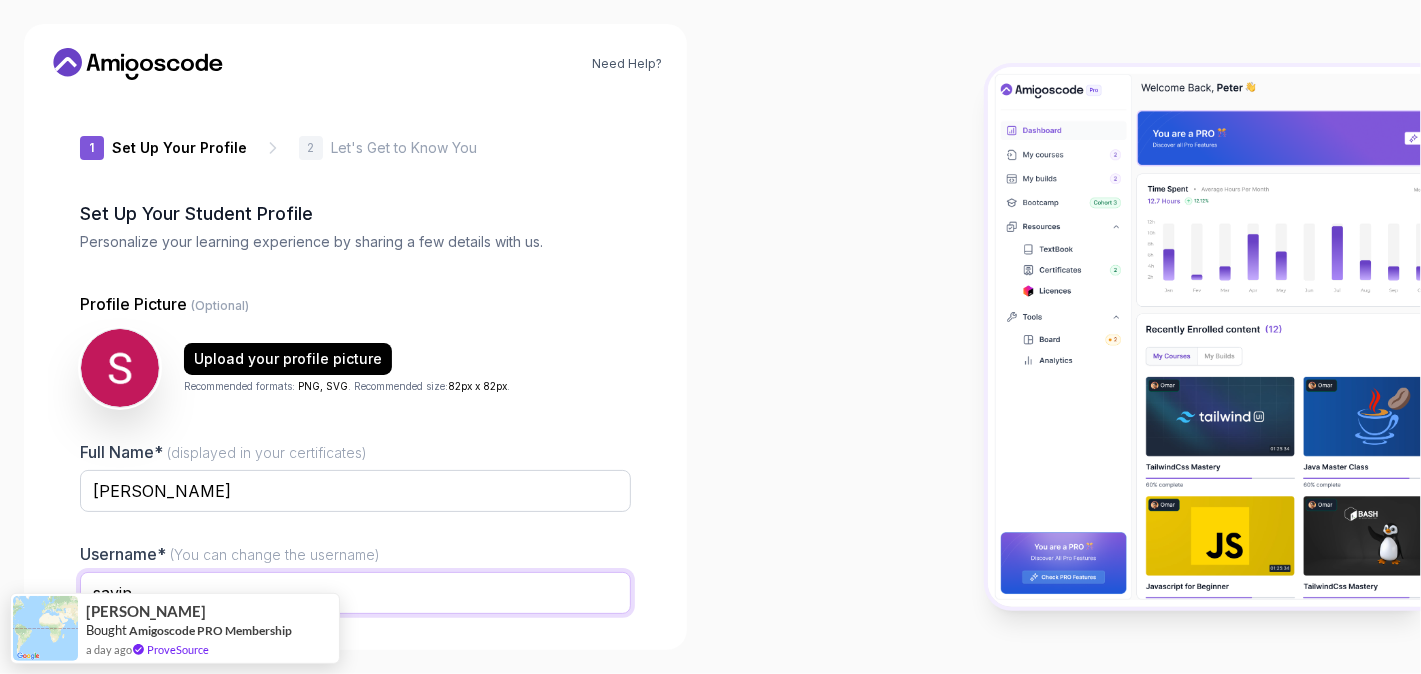 type on "savin" 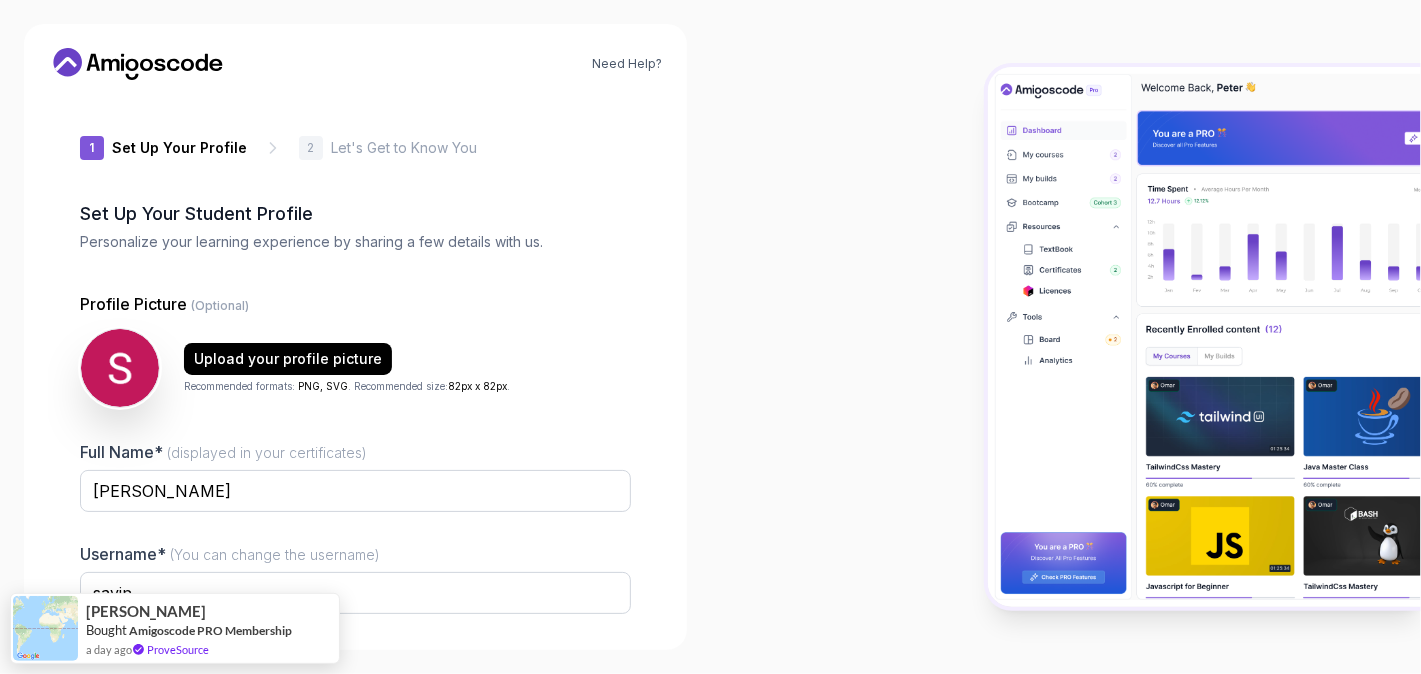 click at bounding box center (1066, 337) 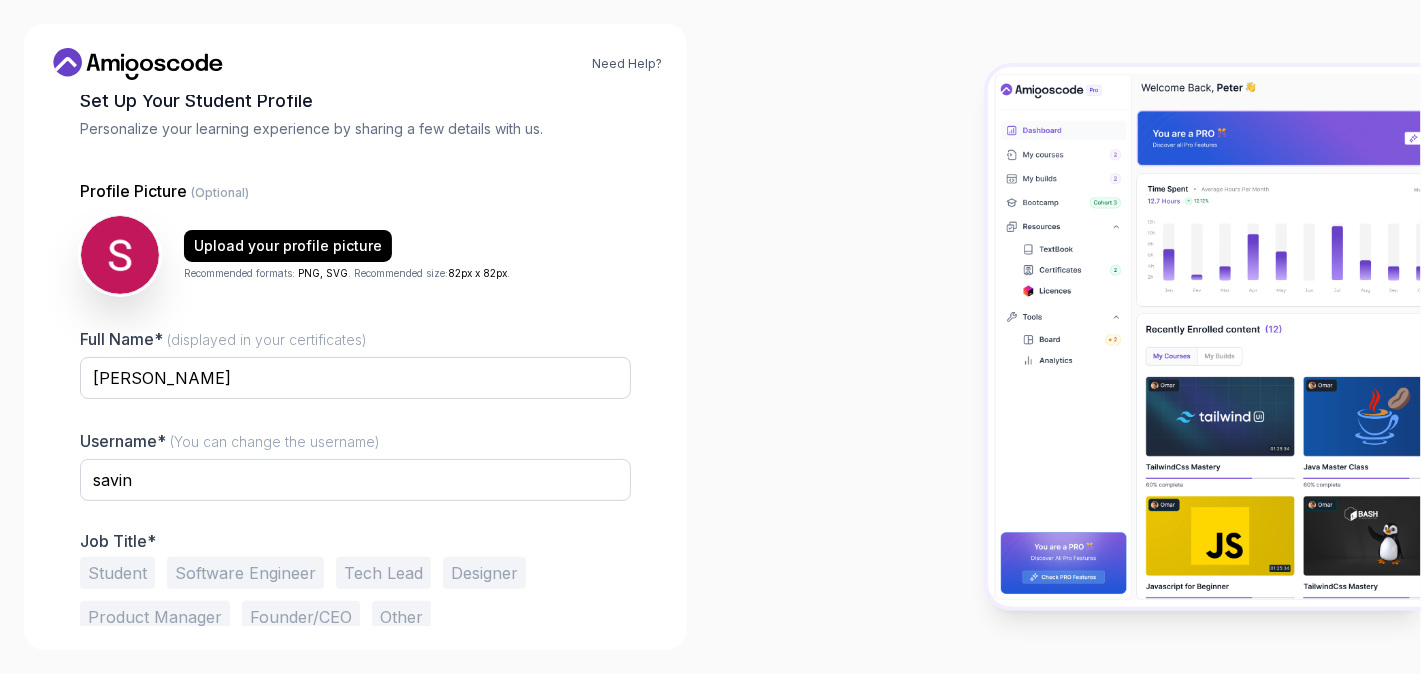 scroll, scrollTop: 157, scrollLeft: 0, axis: vertical 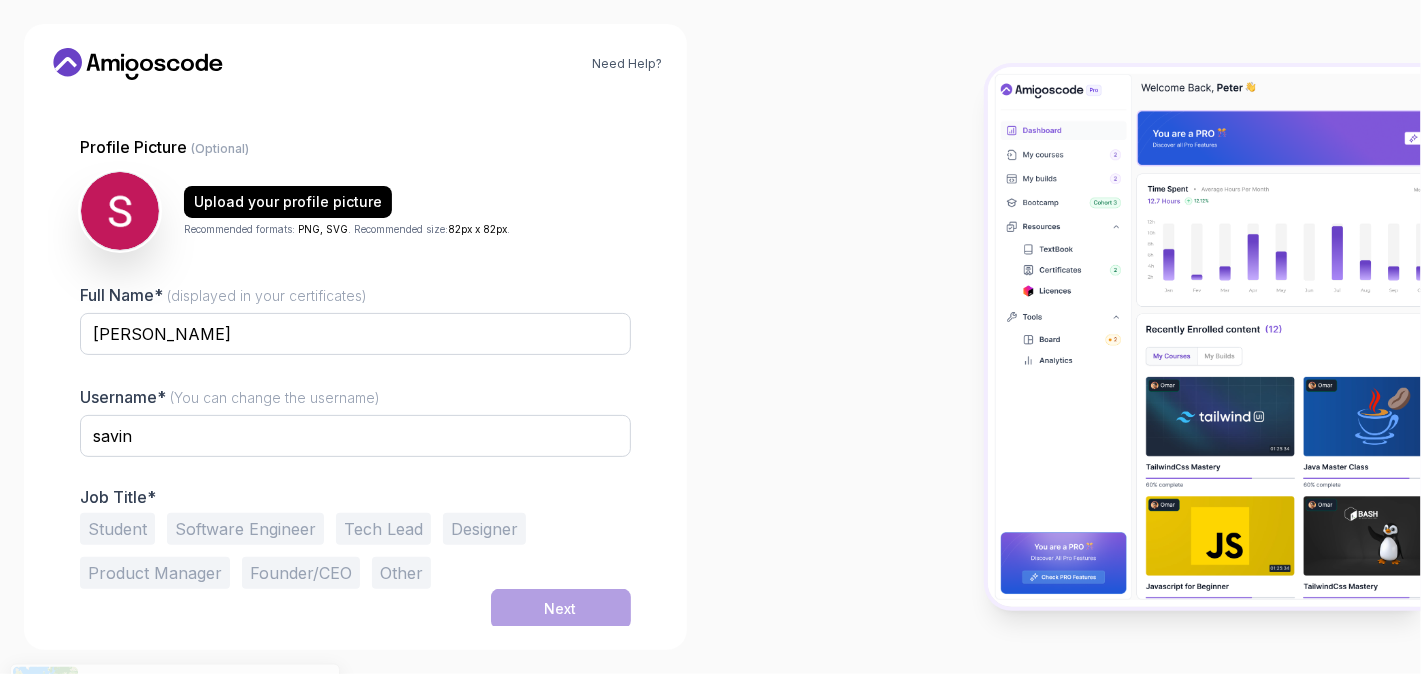 click on "Student" at bounding box center (117, 529) 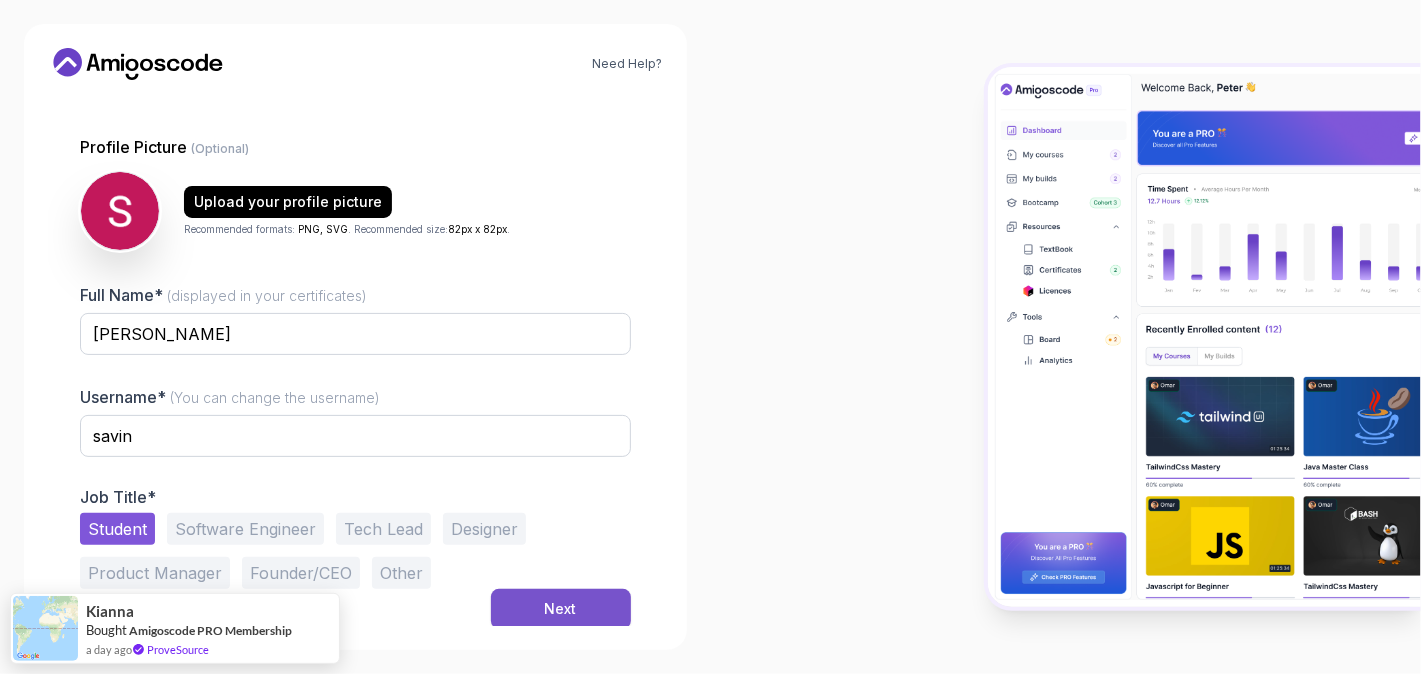 click on "Next" at bounding box center (561, 609) 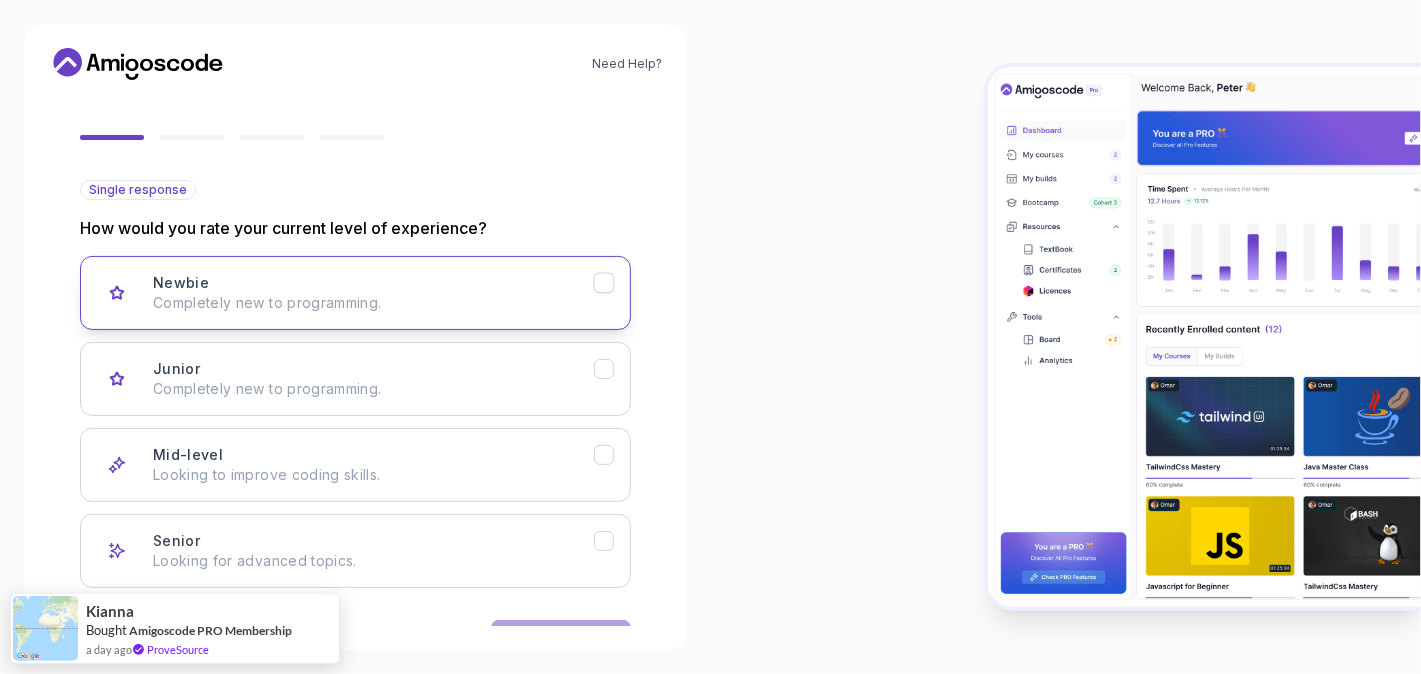 click on "Newbie Completely new to programming." at bounding box center (373, 293) 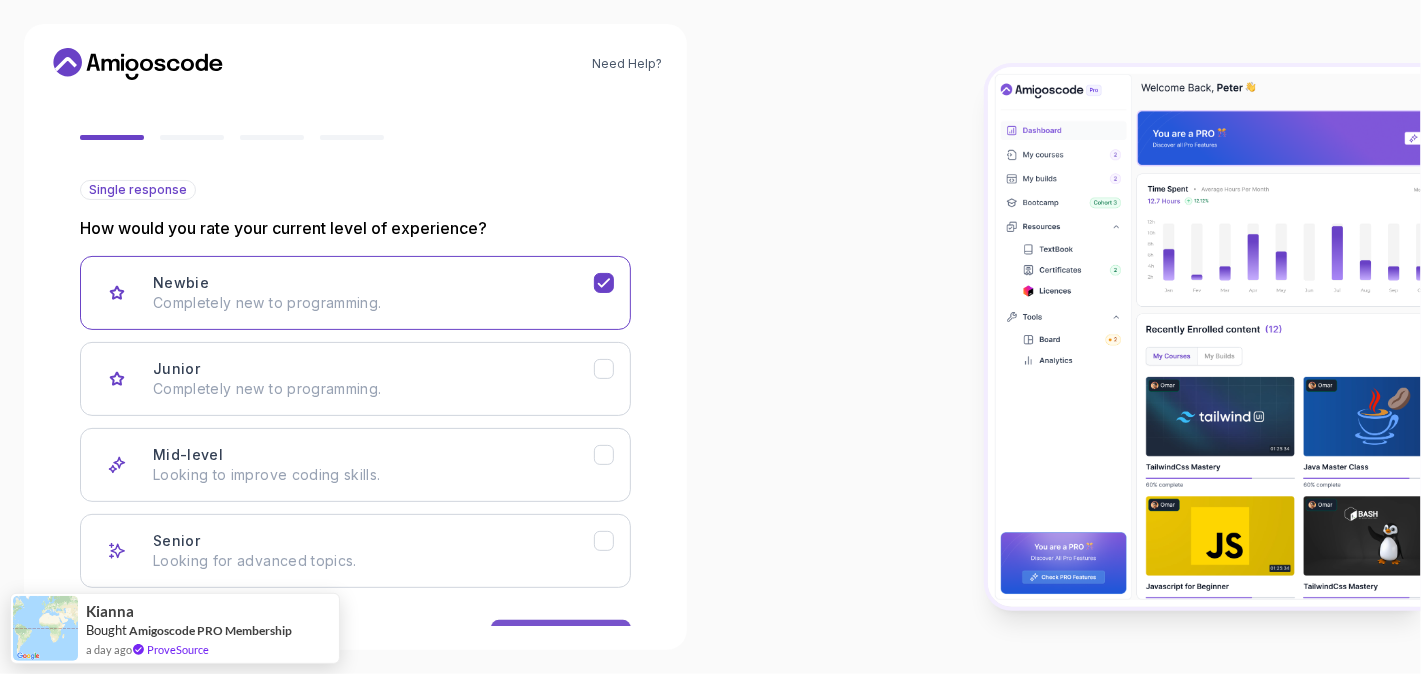 click on "Next" at bounding box center [561, 640] 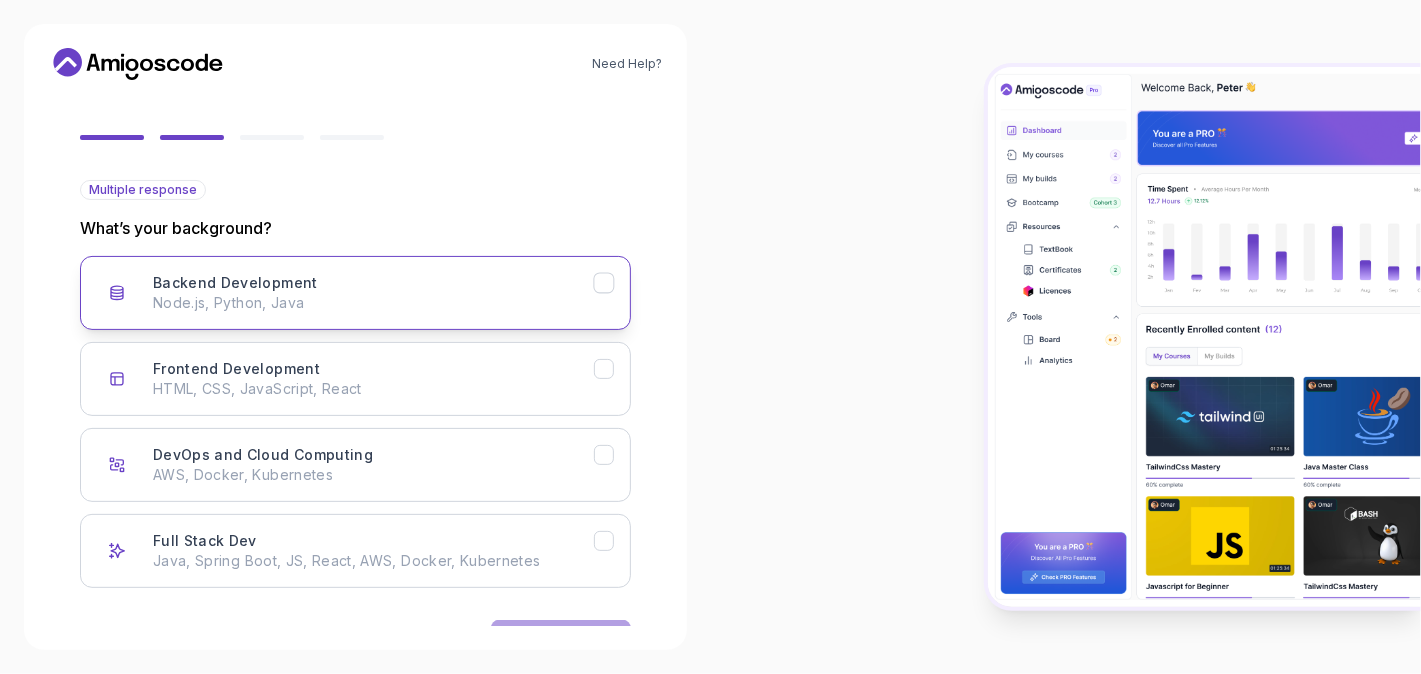 click on "Backend Development Node.js, Python, Java" at bounding box center (373, 293) 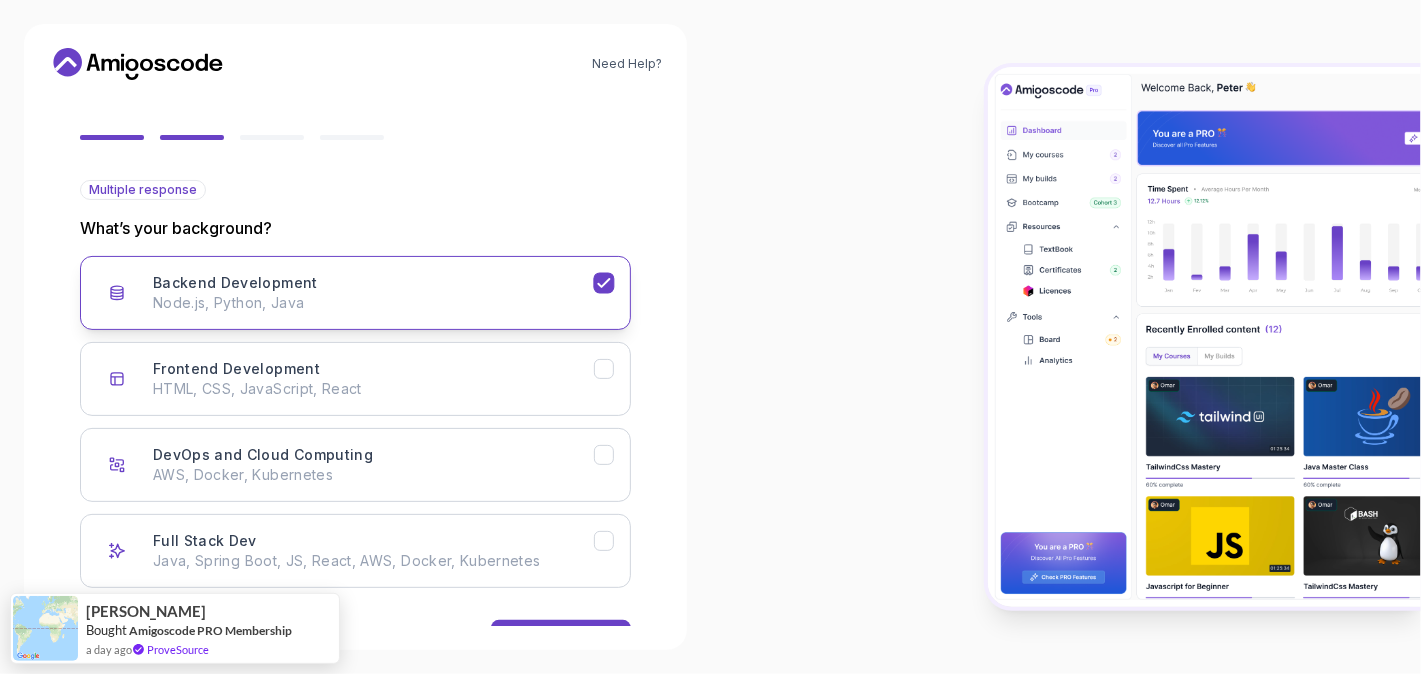 click 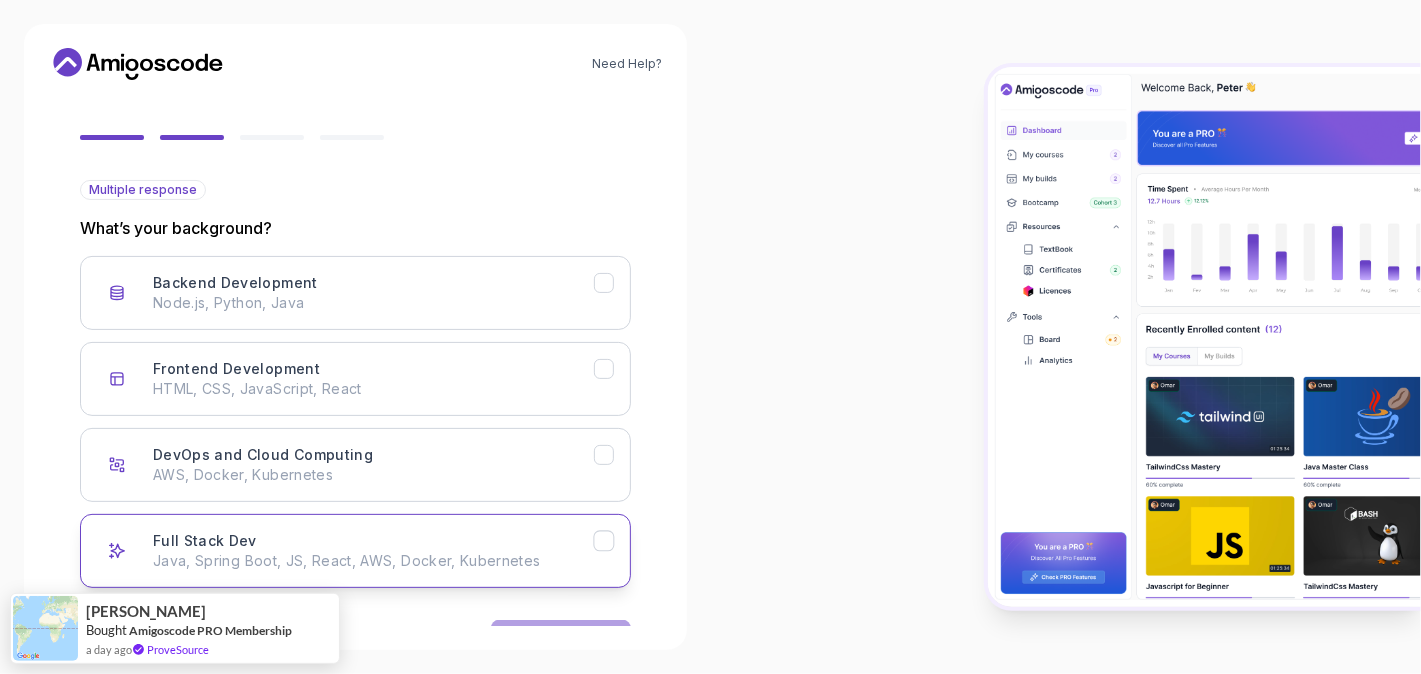 click 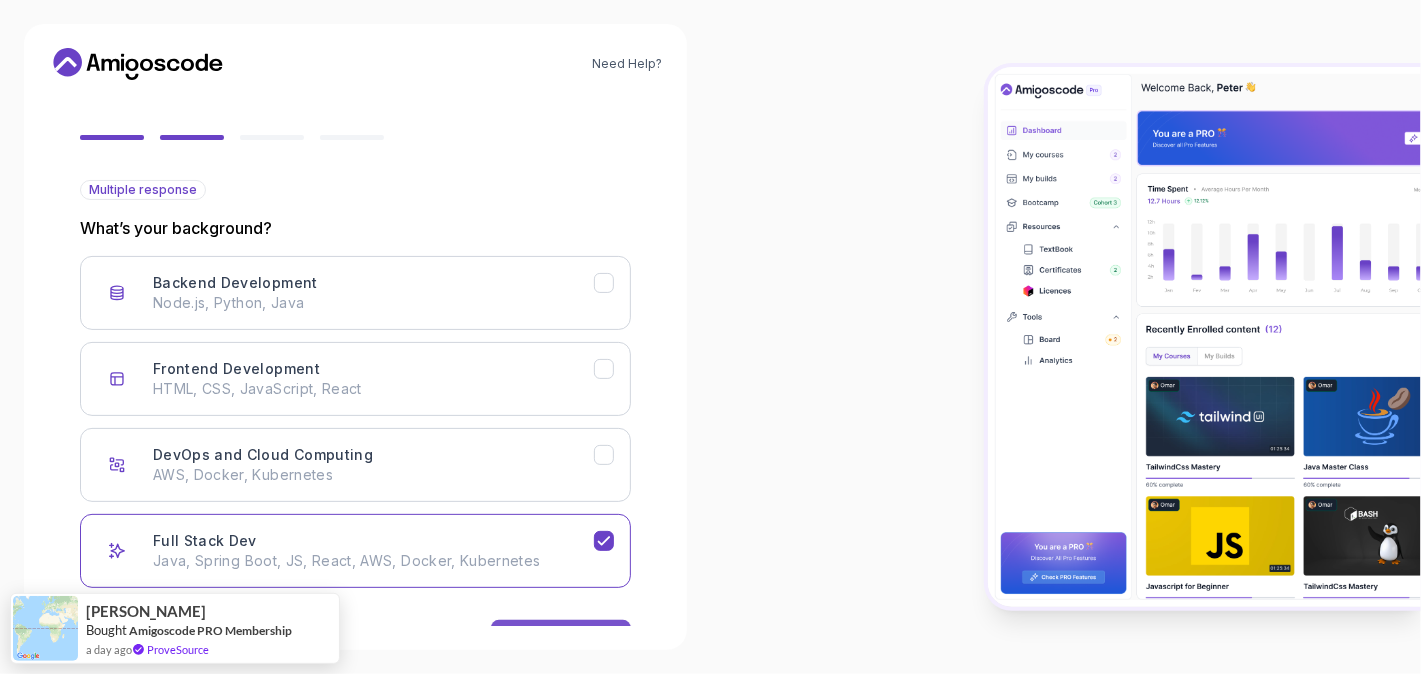 click on "Next" at bounding box center (561, 640) 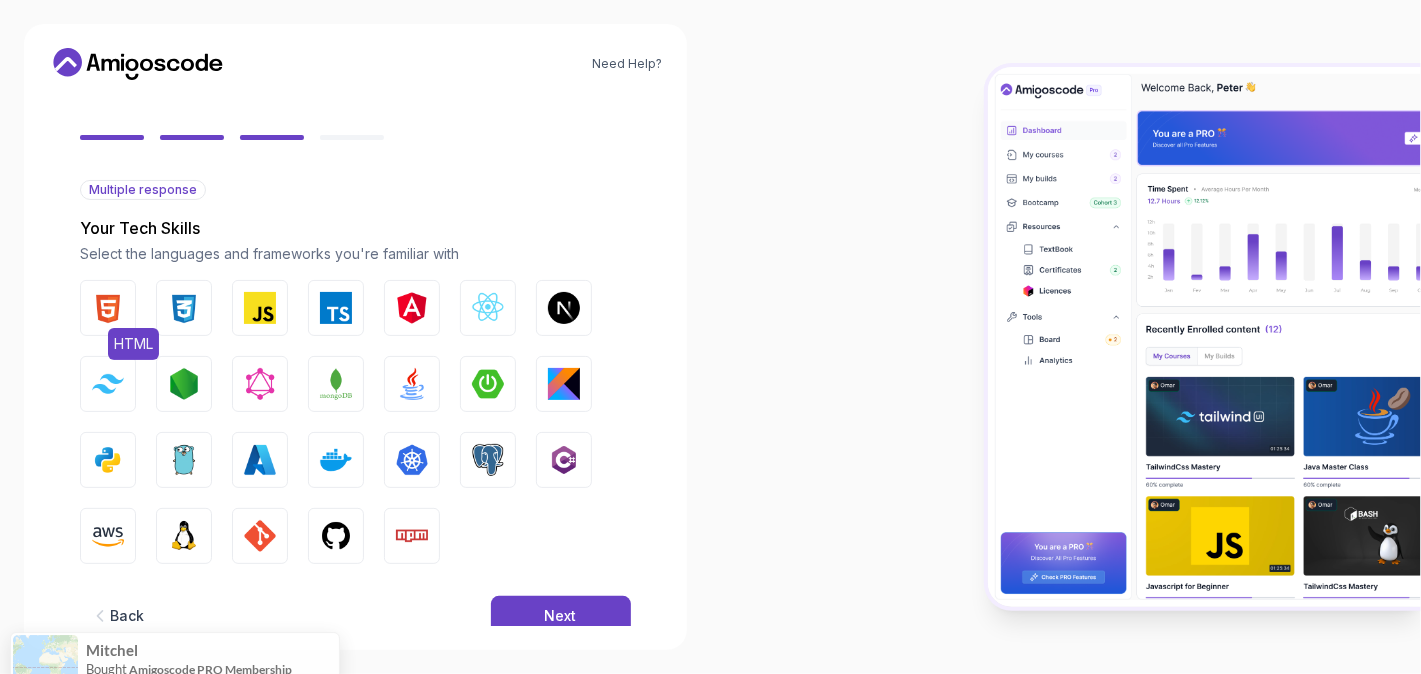 click at bounding box center [108, 308] 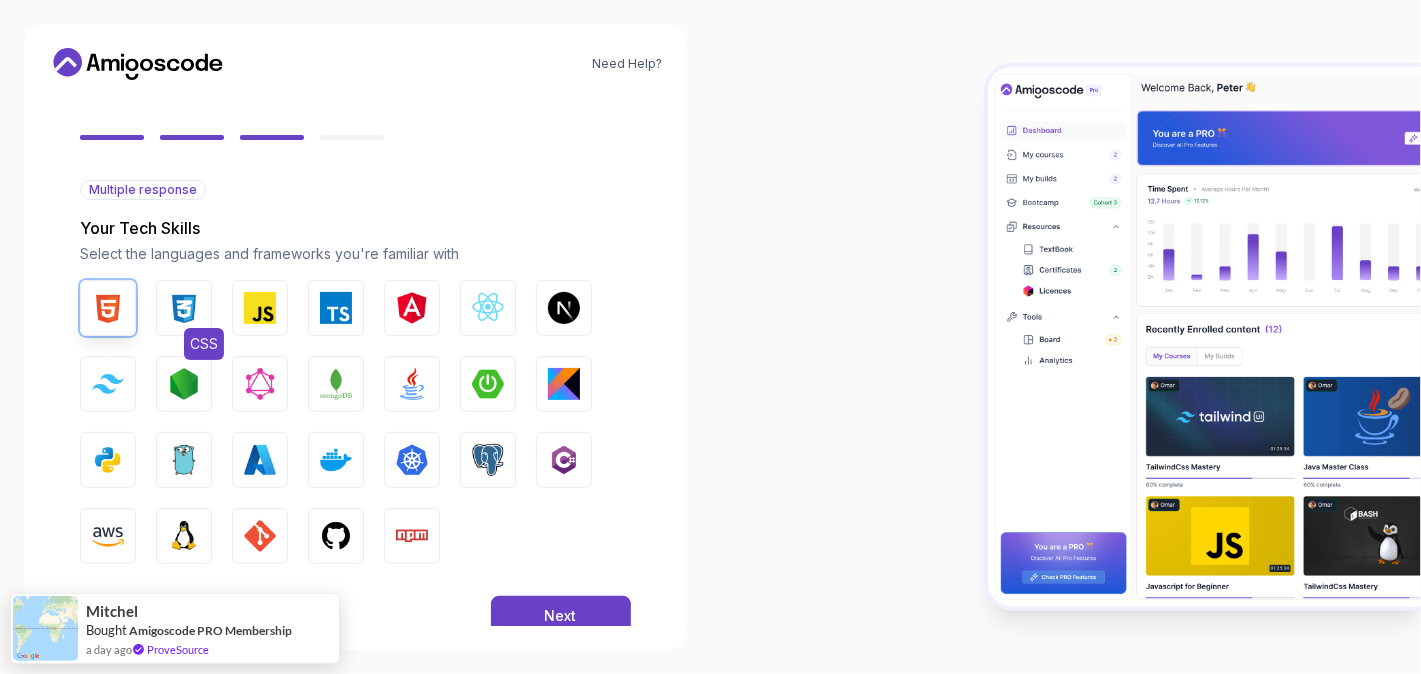 click at bounding box center (184, 308) 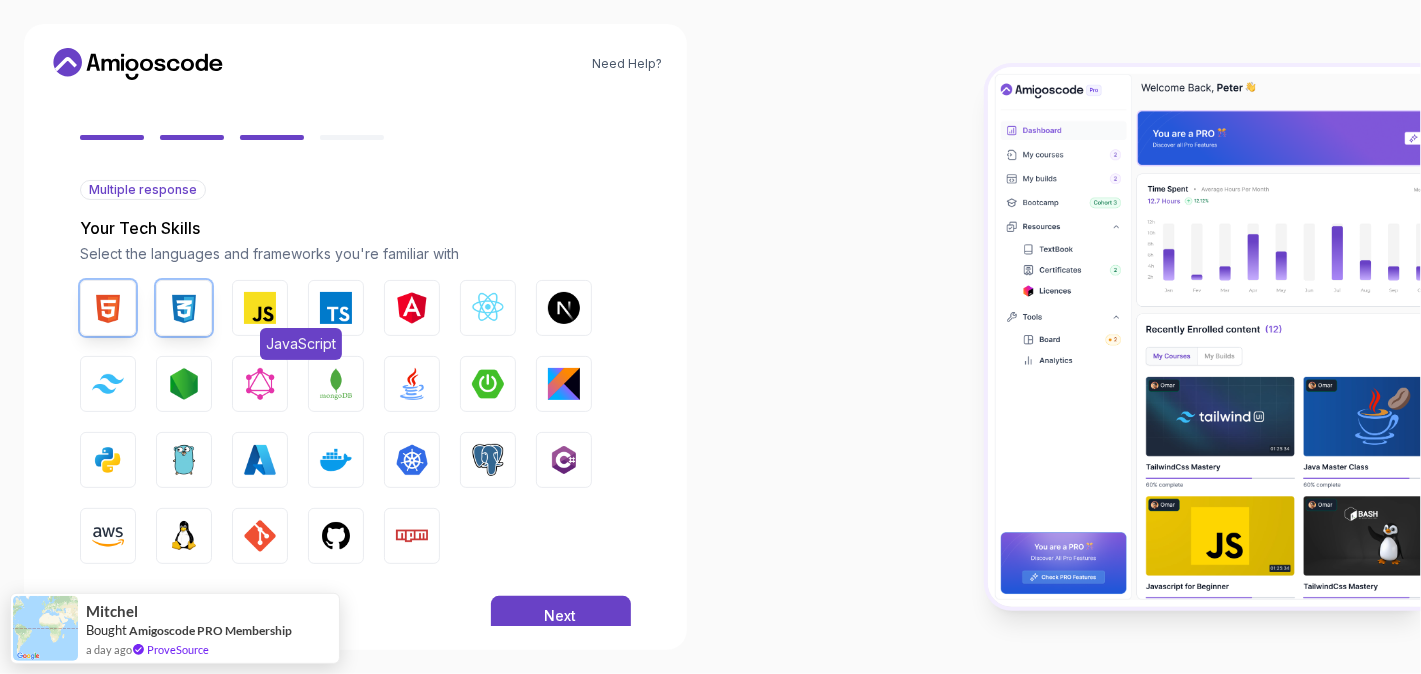 click at bounding box center [260, 308] 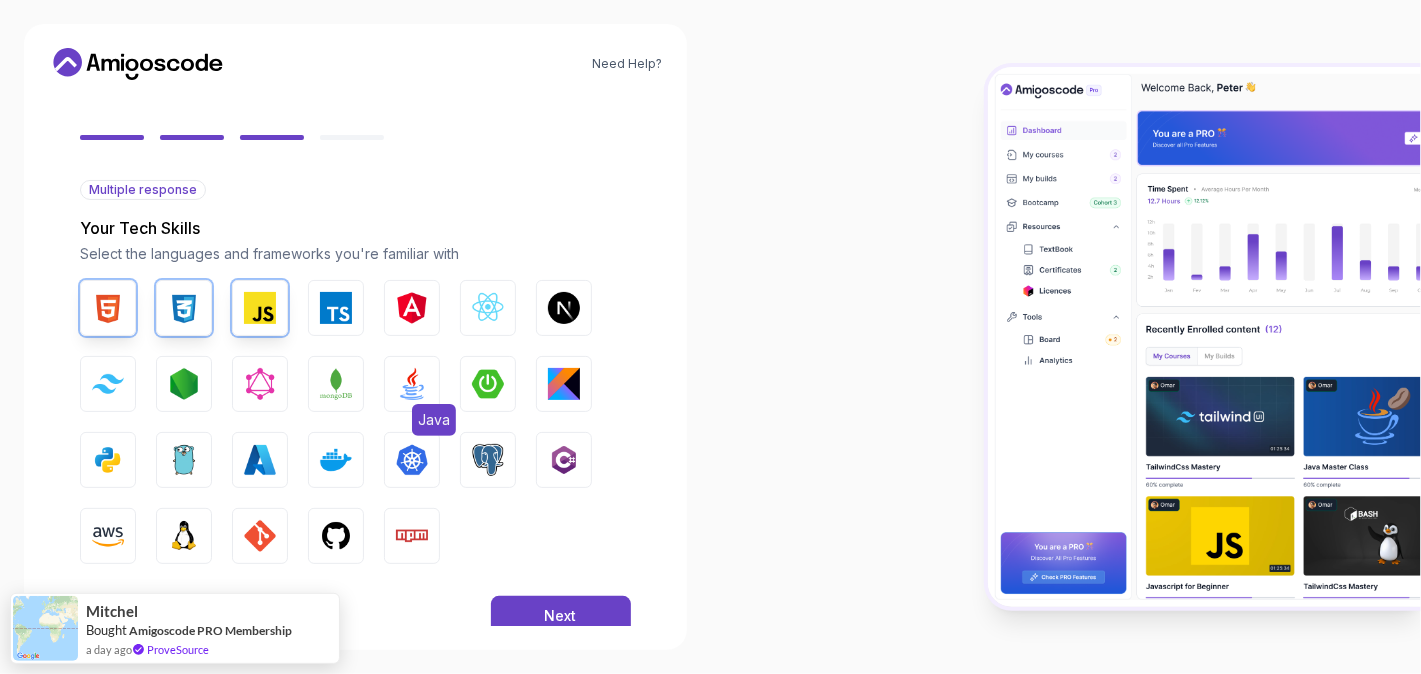 click at bounding box center [412, 384] 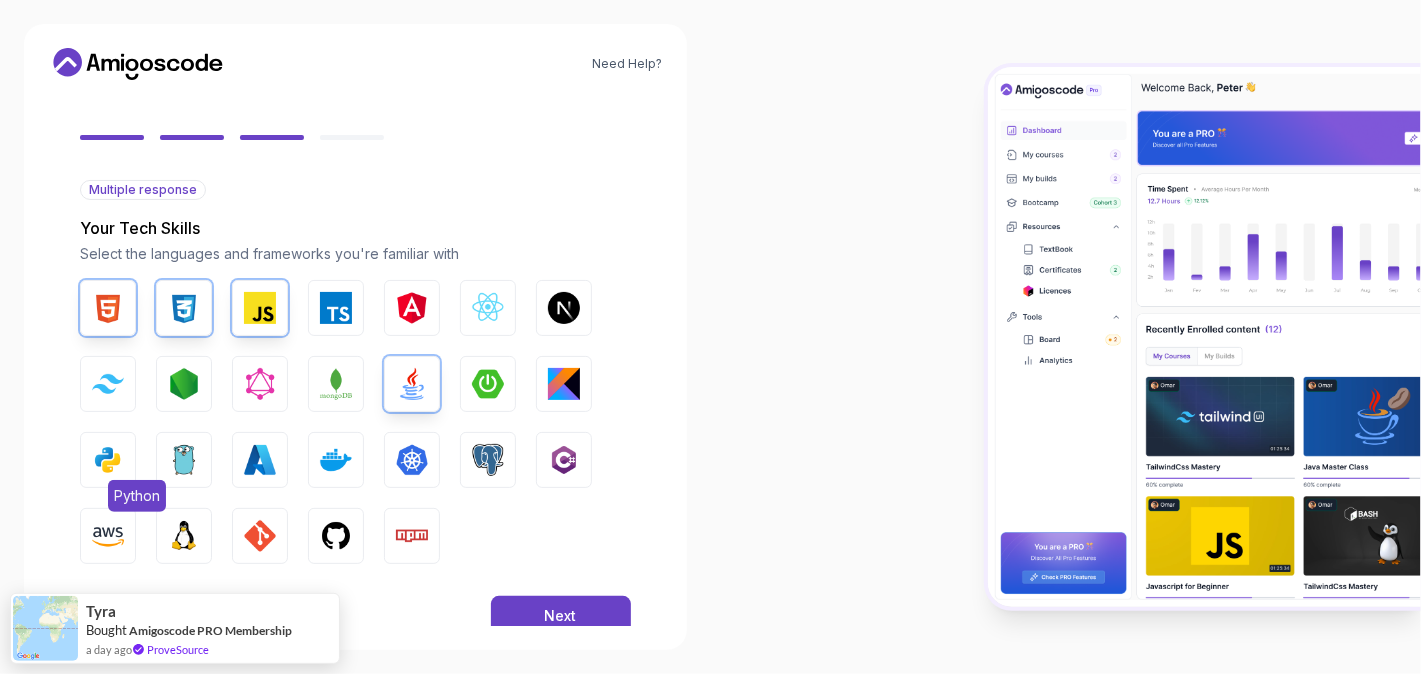click at bounding box center (108, 460) 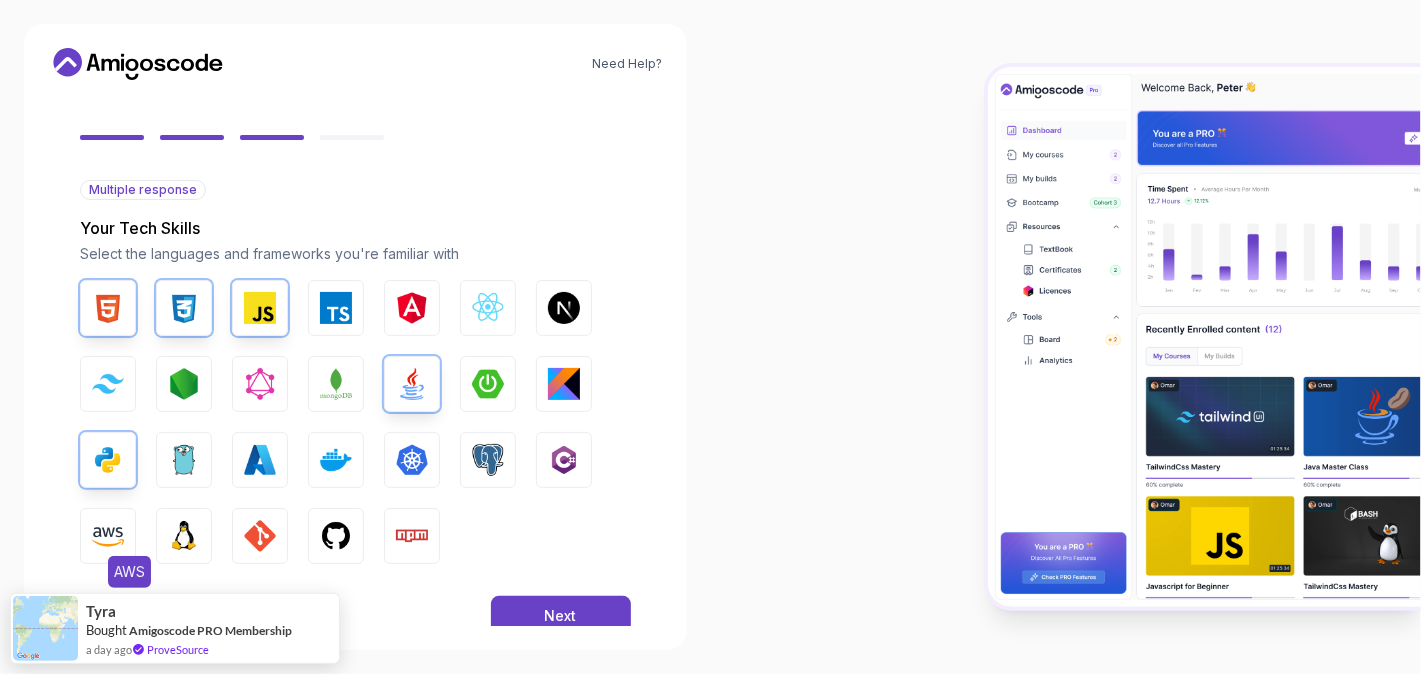 click at bounding box center [108, 536] 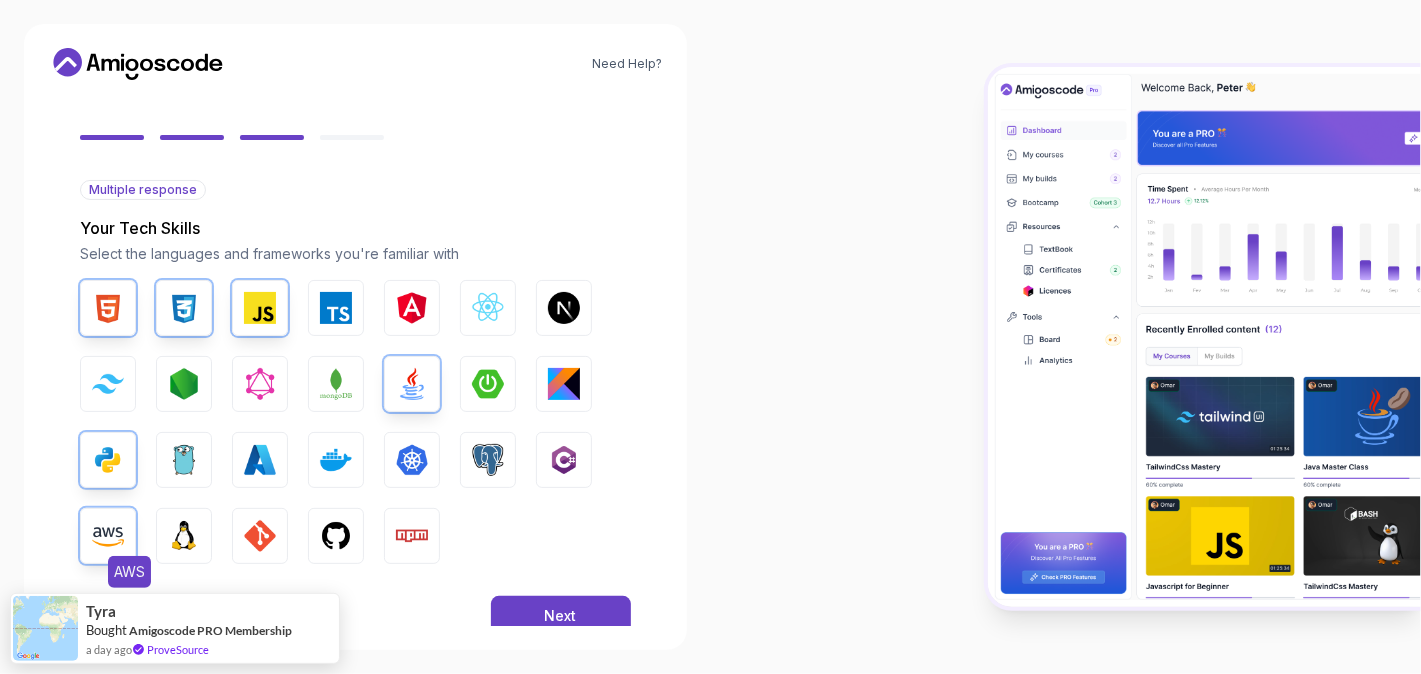 click at bounding box center [108, 536] 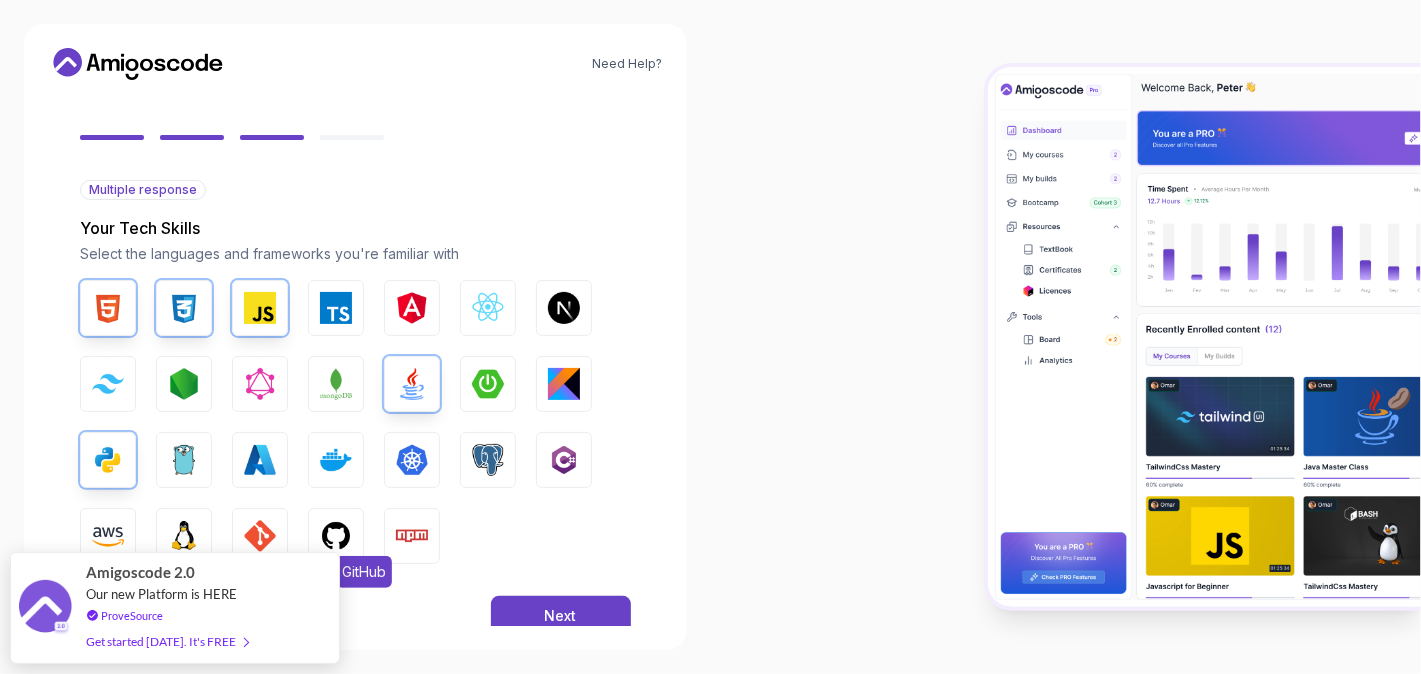 click at bounding box center (336, 536) 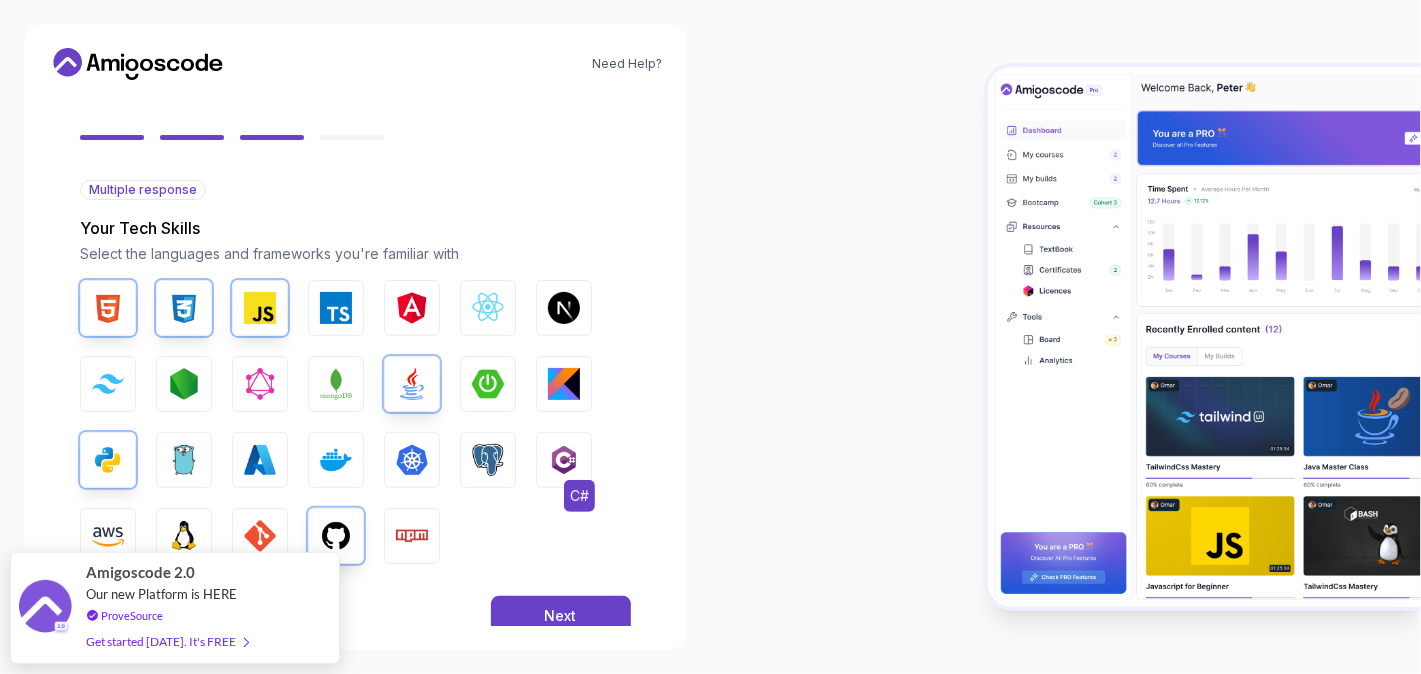 click on "C#" at bounding box center (564, 460) 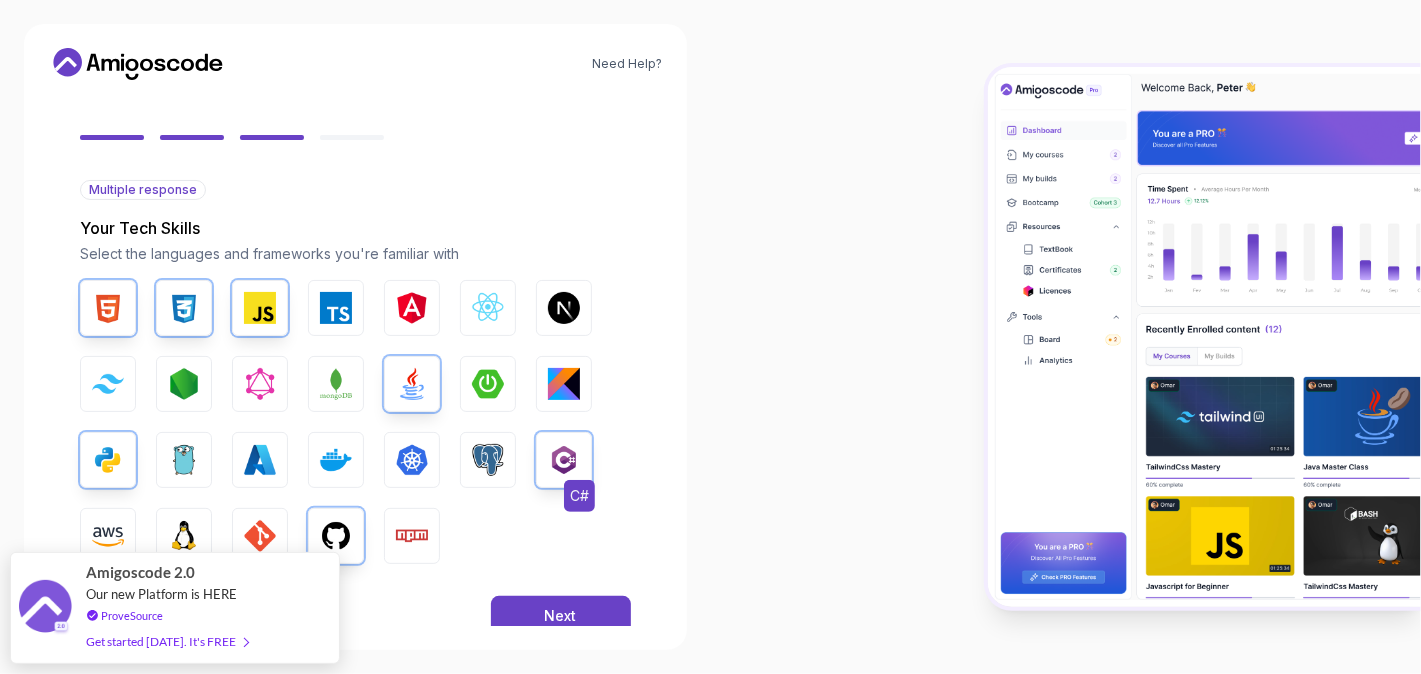 click on "C#" at bounding box center (564, 460) 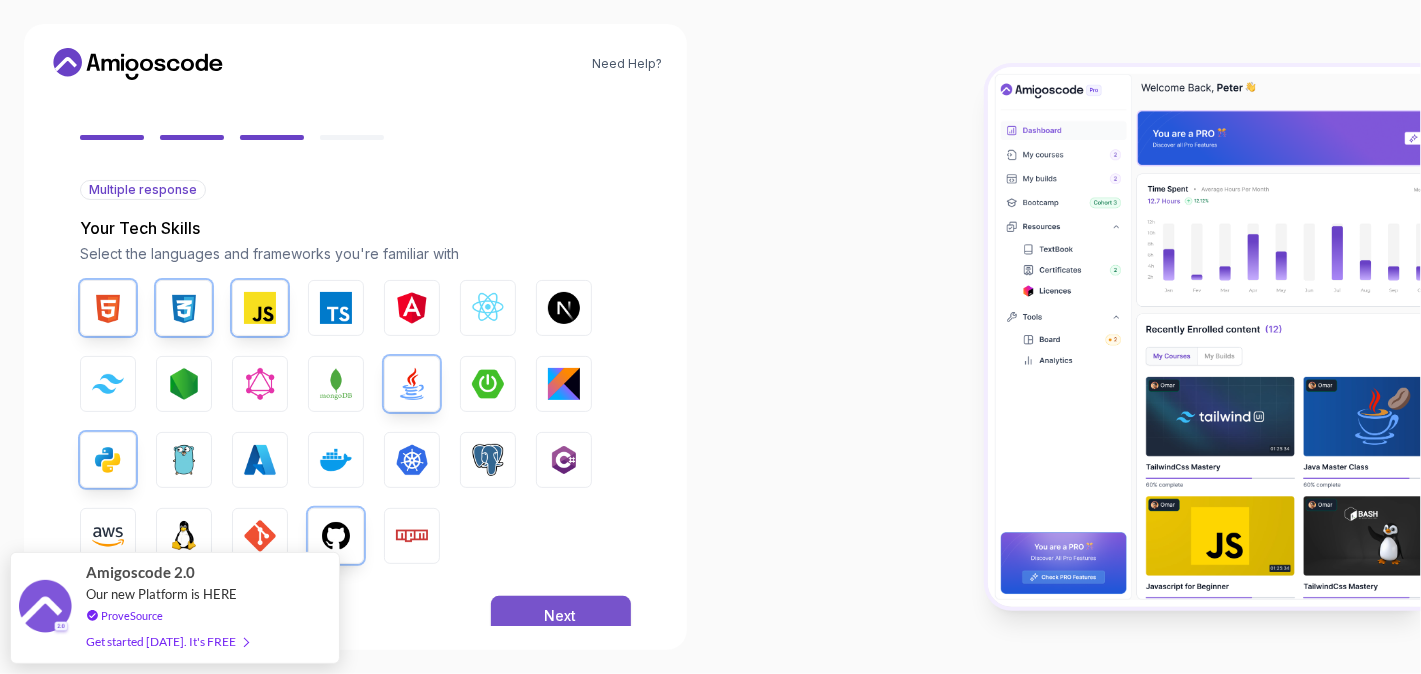 click on "Next" at bounding box center (561, 616) 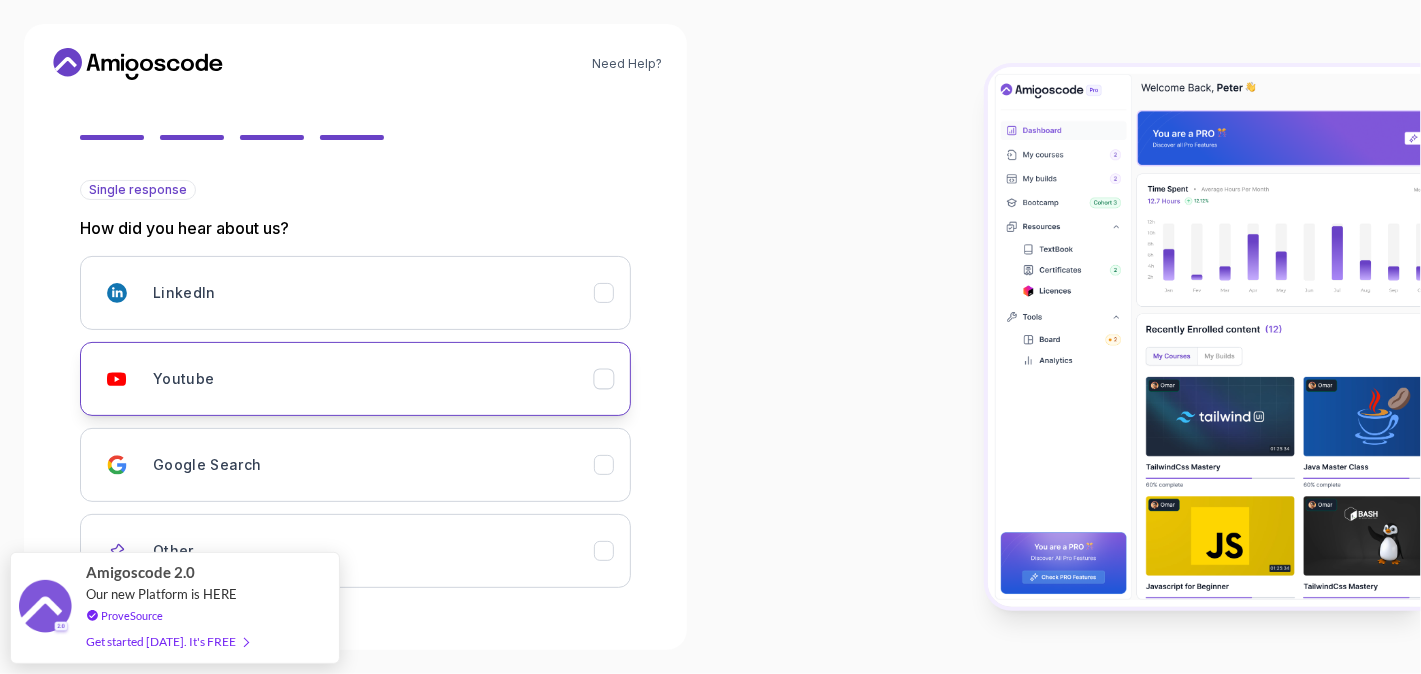 click on "Youtube" at bounding box center (373, 379) 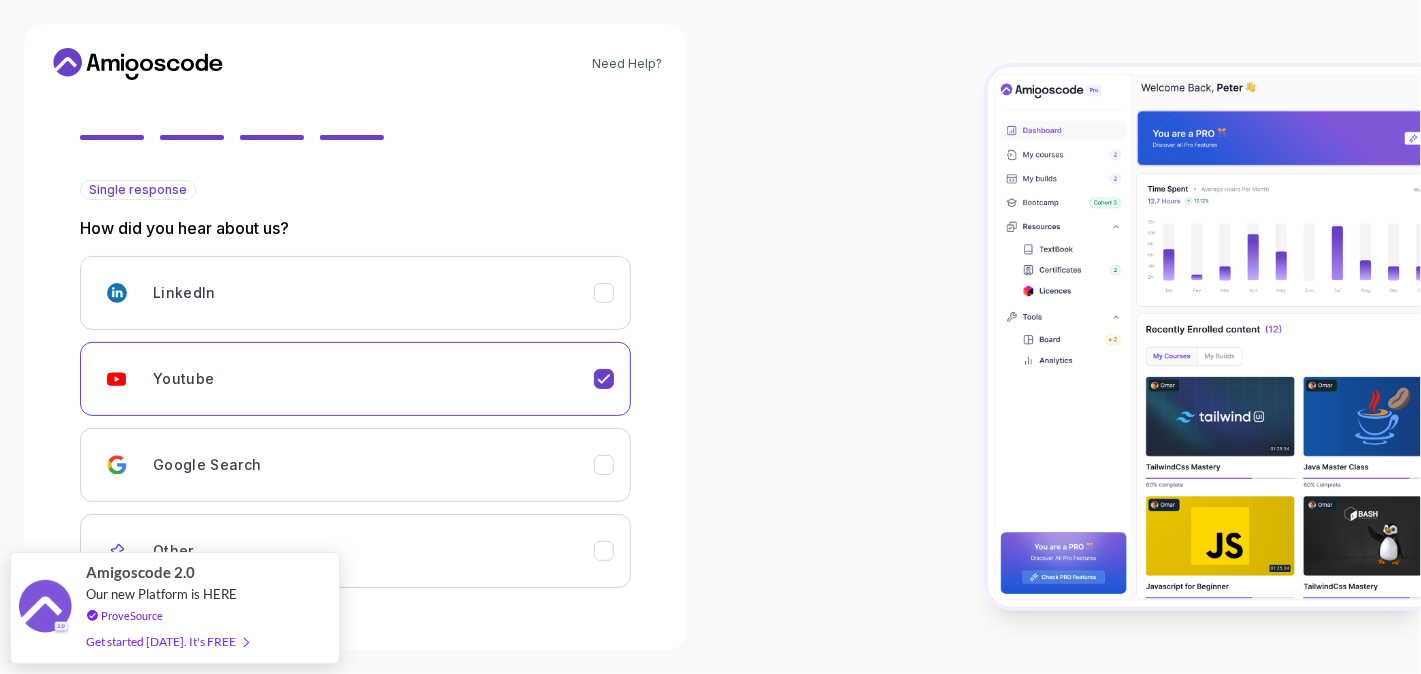 click at bounding box center (1066, 337) 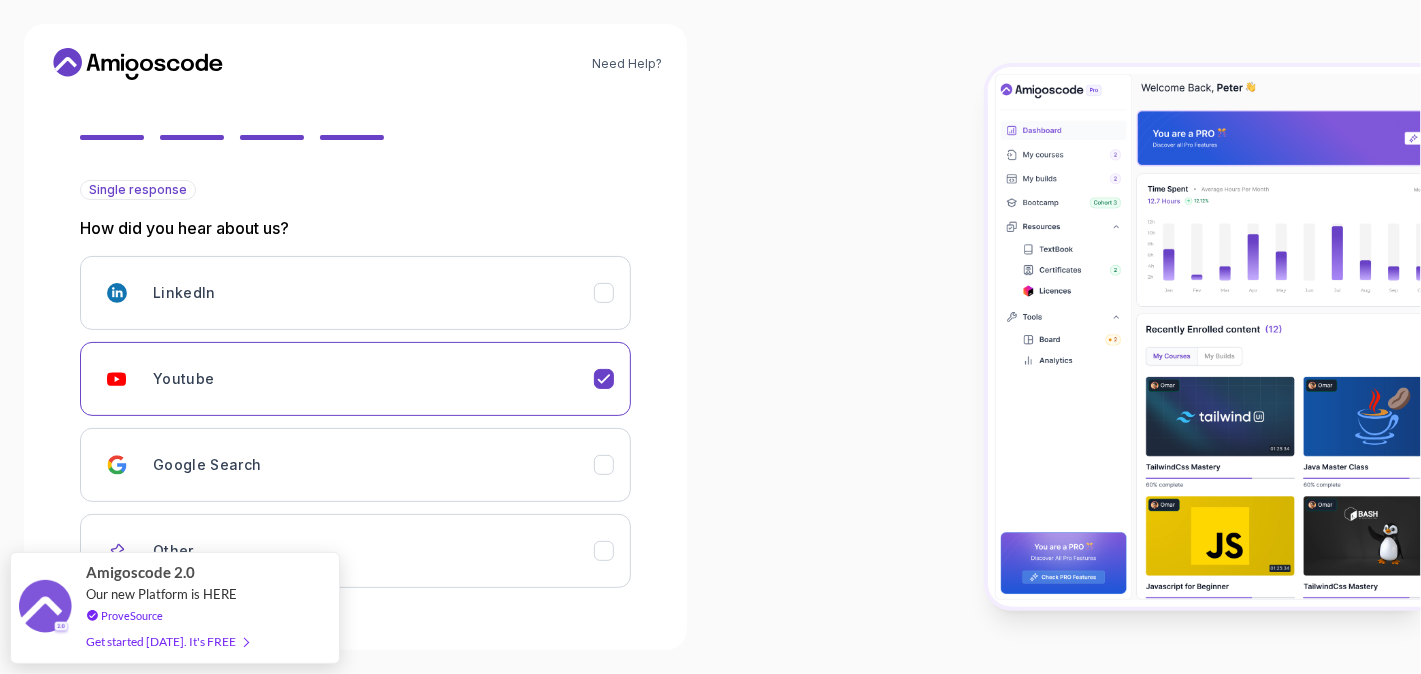 click at bounding box center (1066, 337) 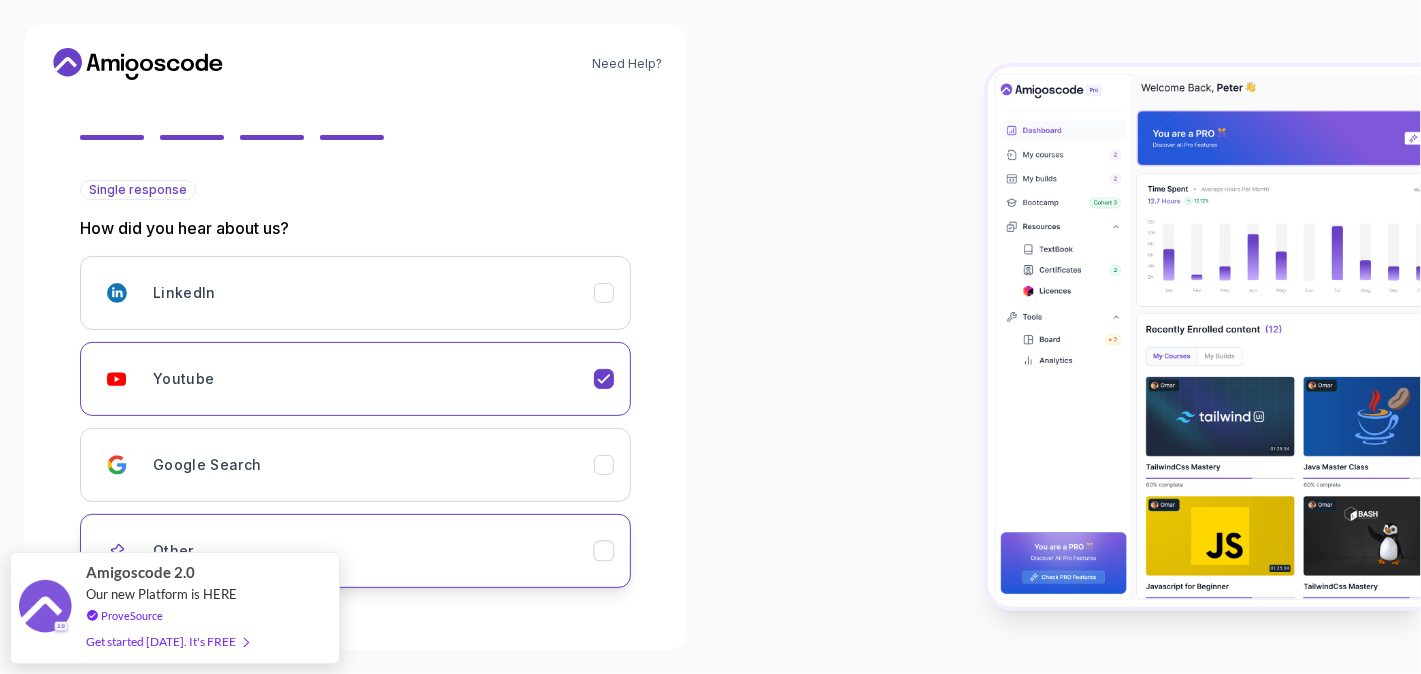 click 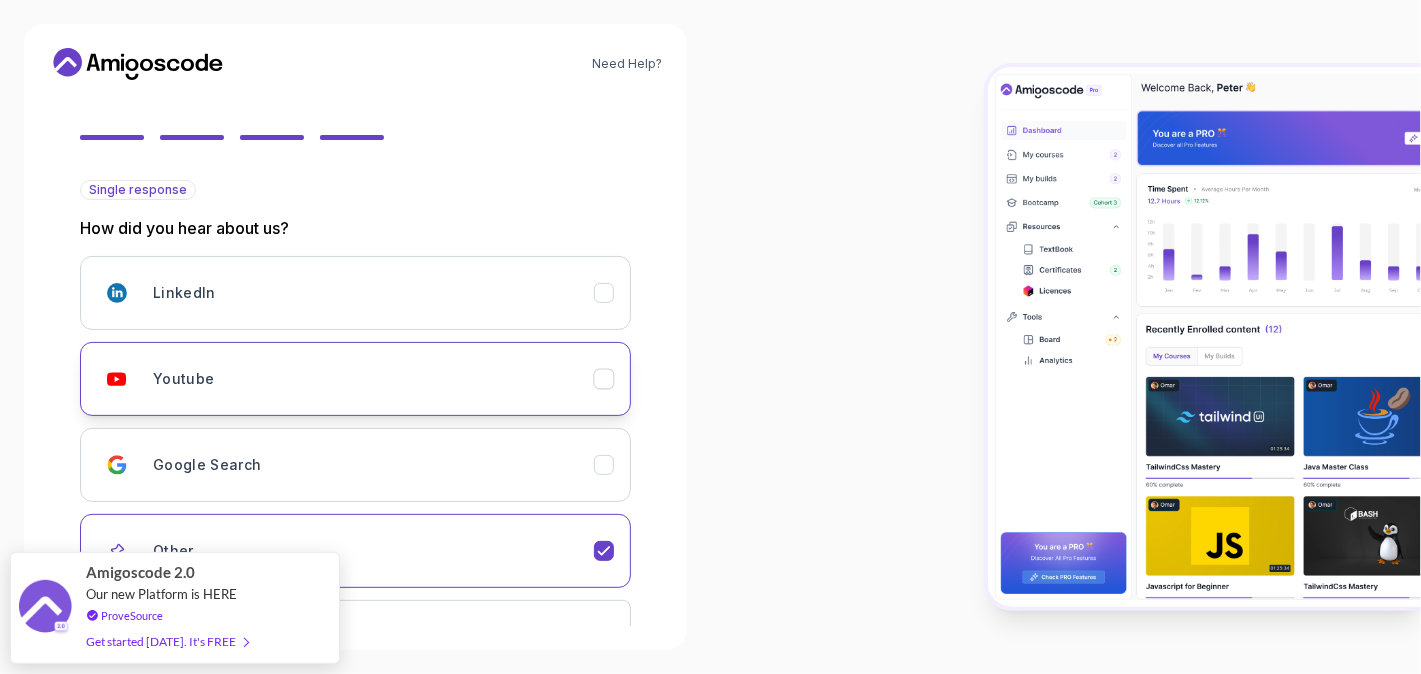 click 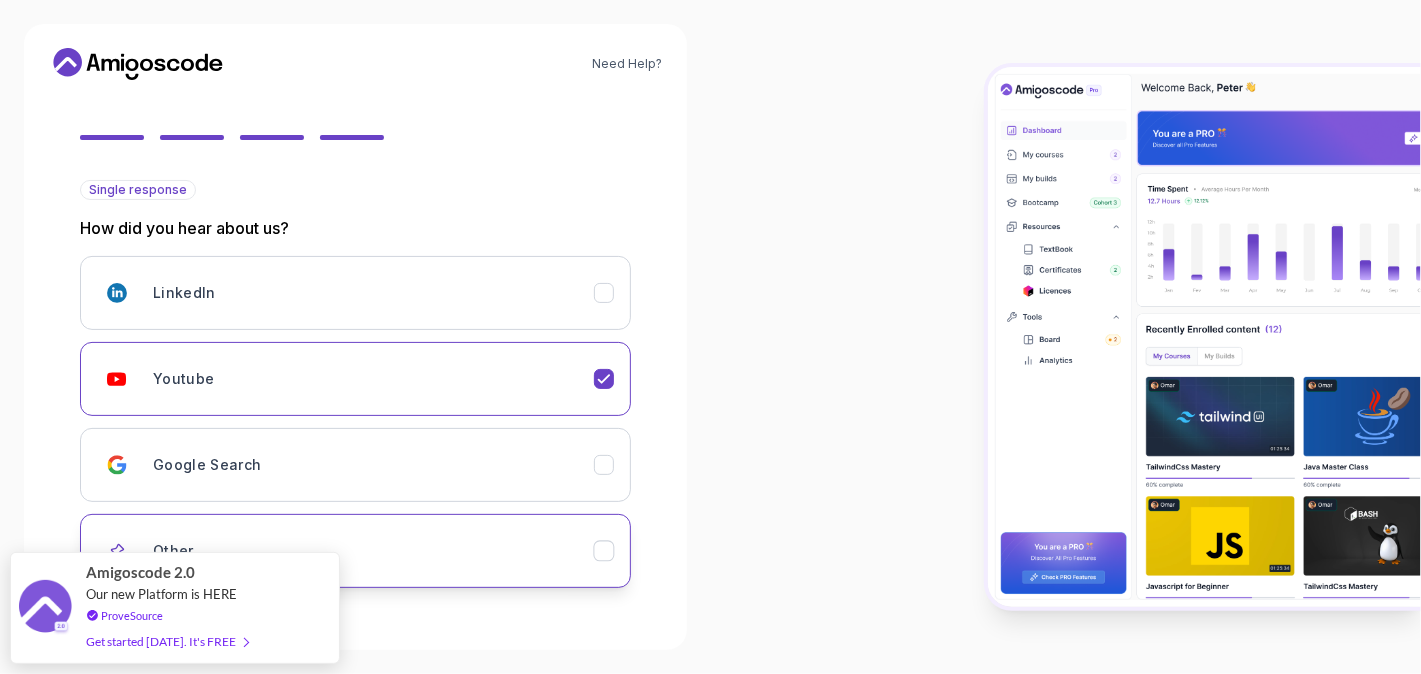 click 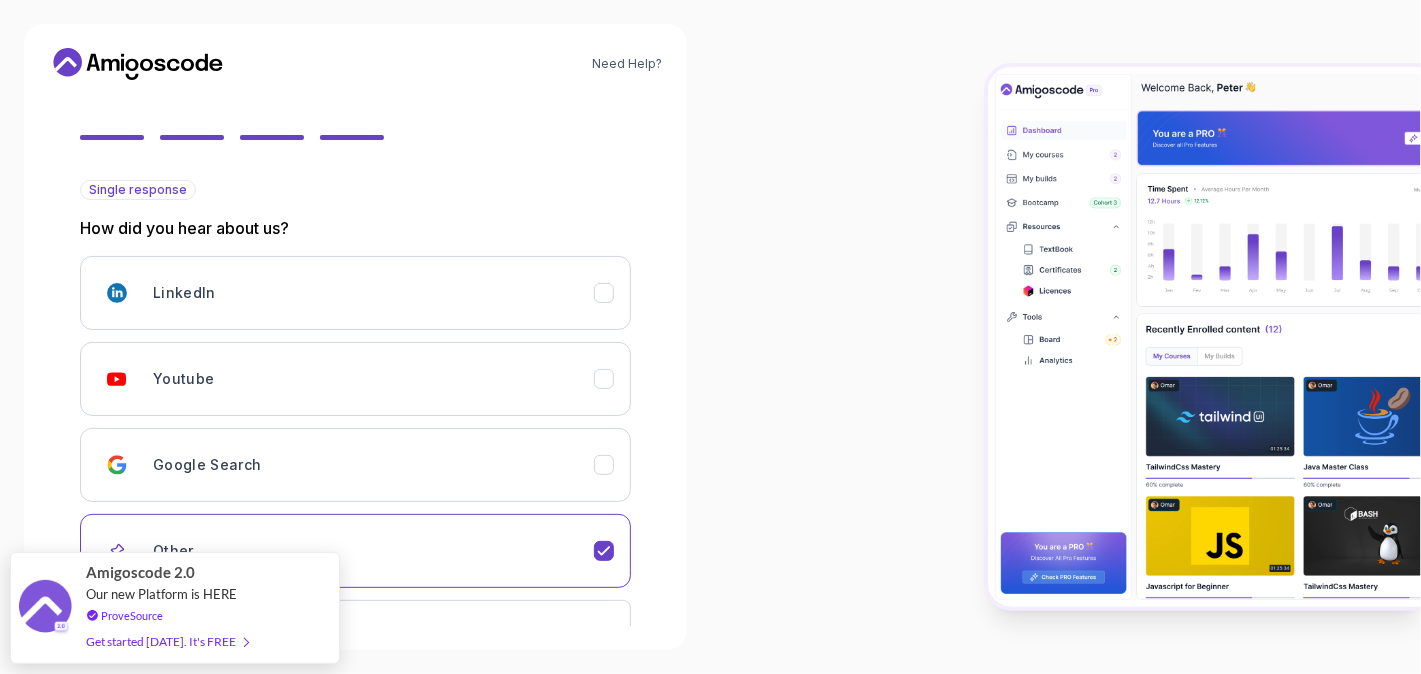 click at bounding box center [1066, 337] 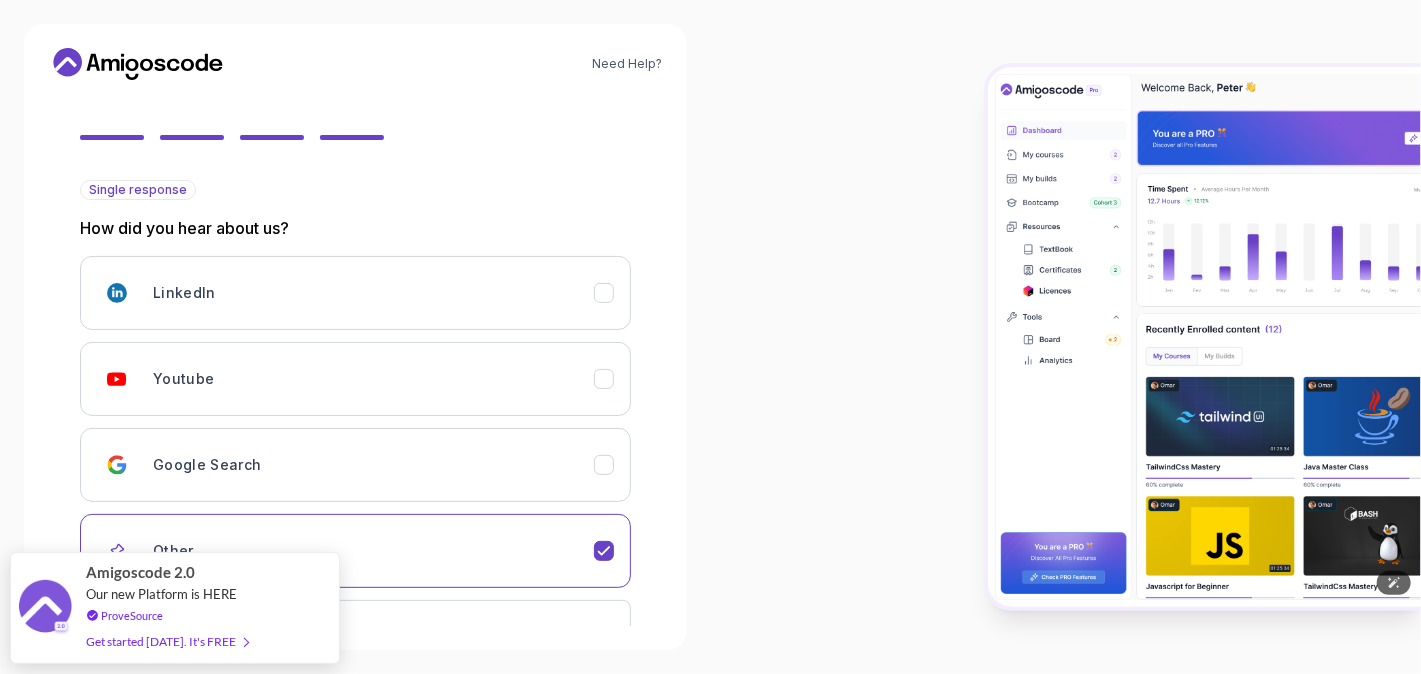 drag, startPoint x: 1419, startPoint y: 17, endPoint x: 1273, endPoint y: 509, distance: 513.2056 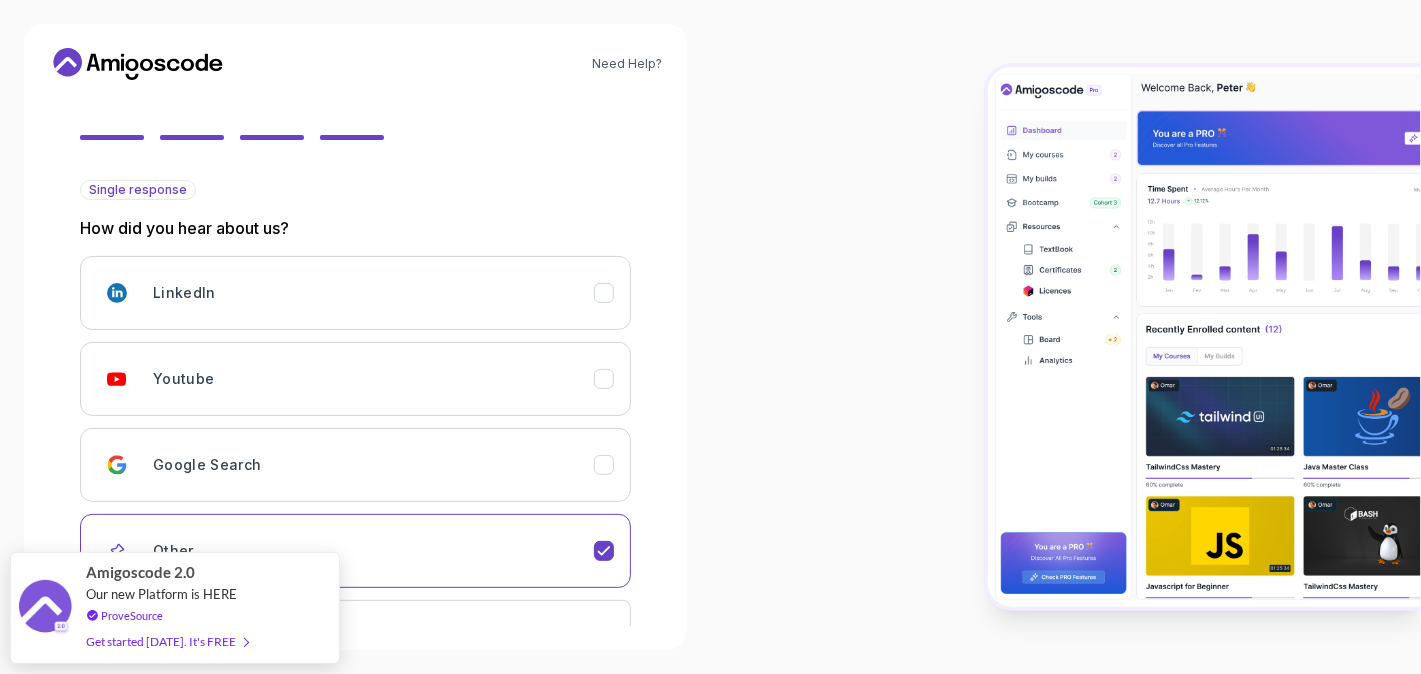click at bounding box center (1066, 337) 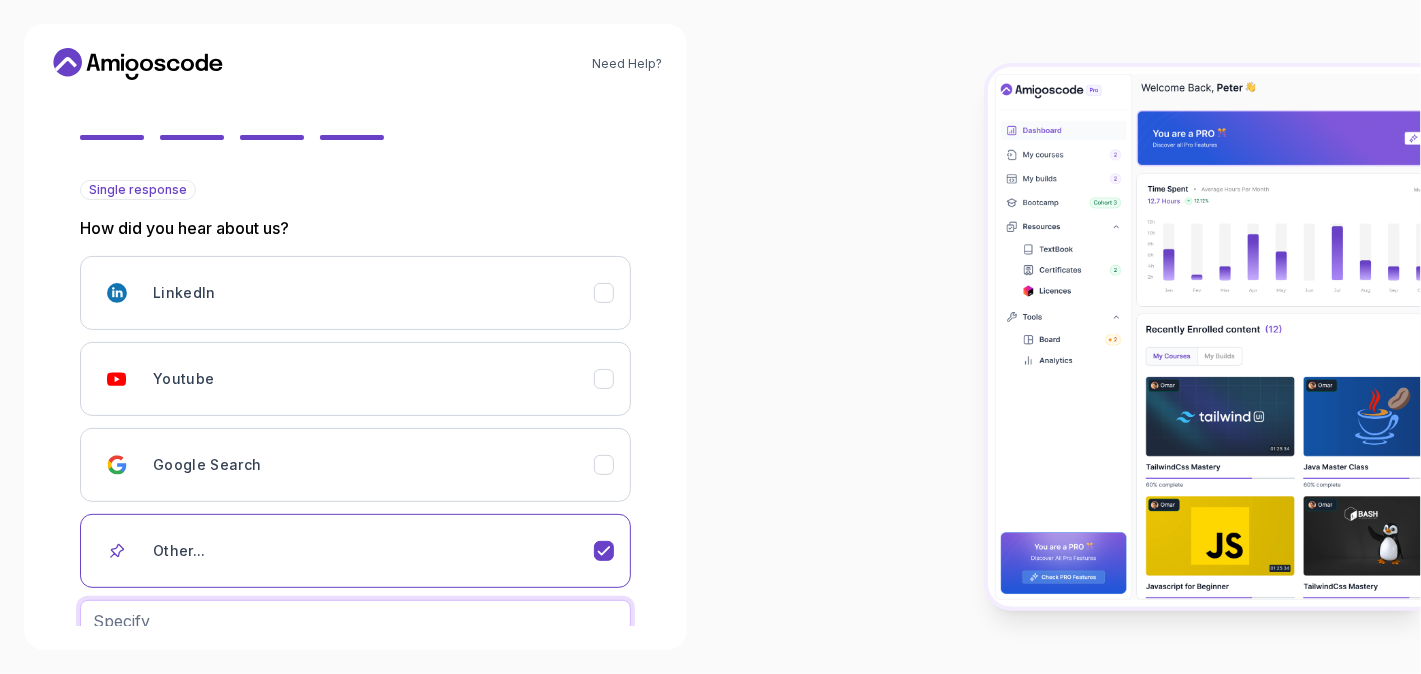 click at bounding box center (355, 621) 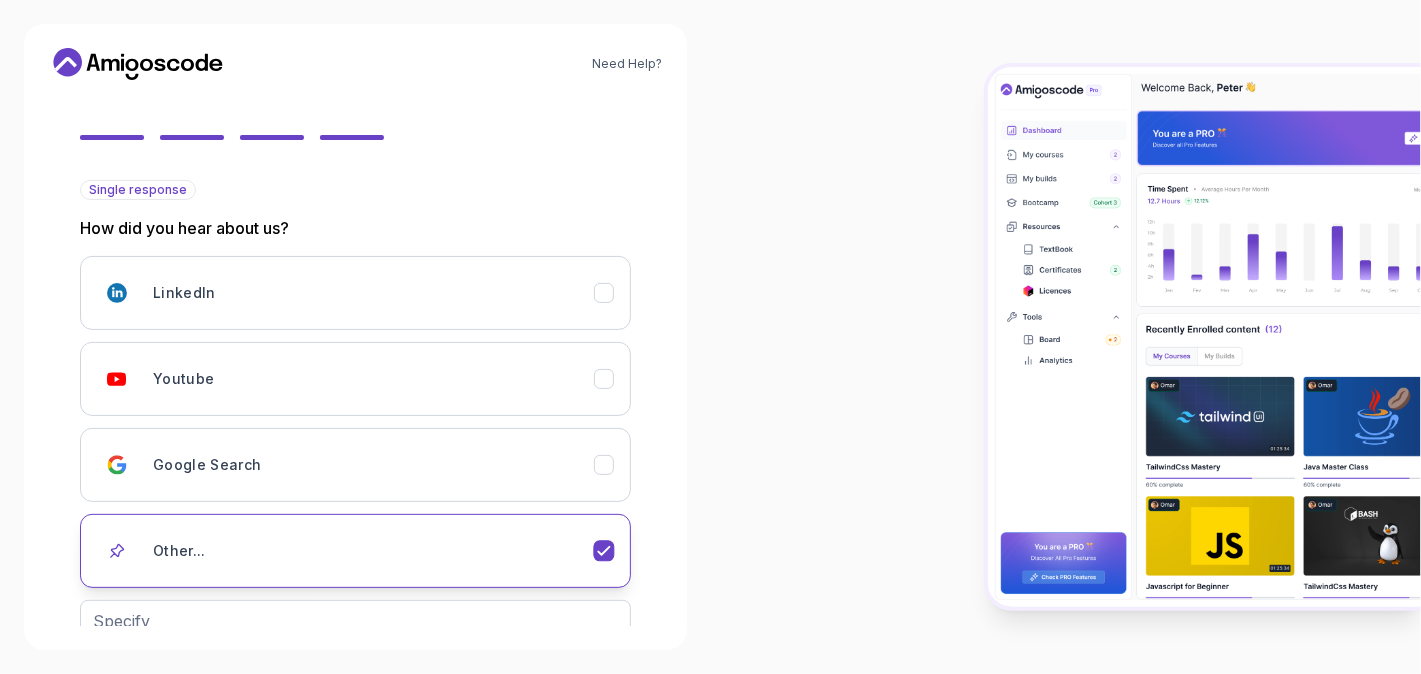 click 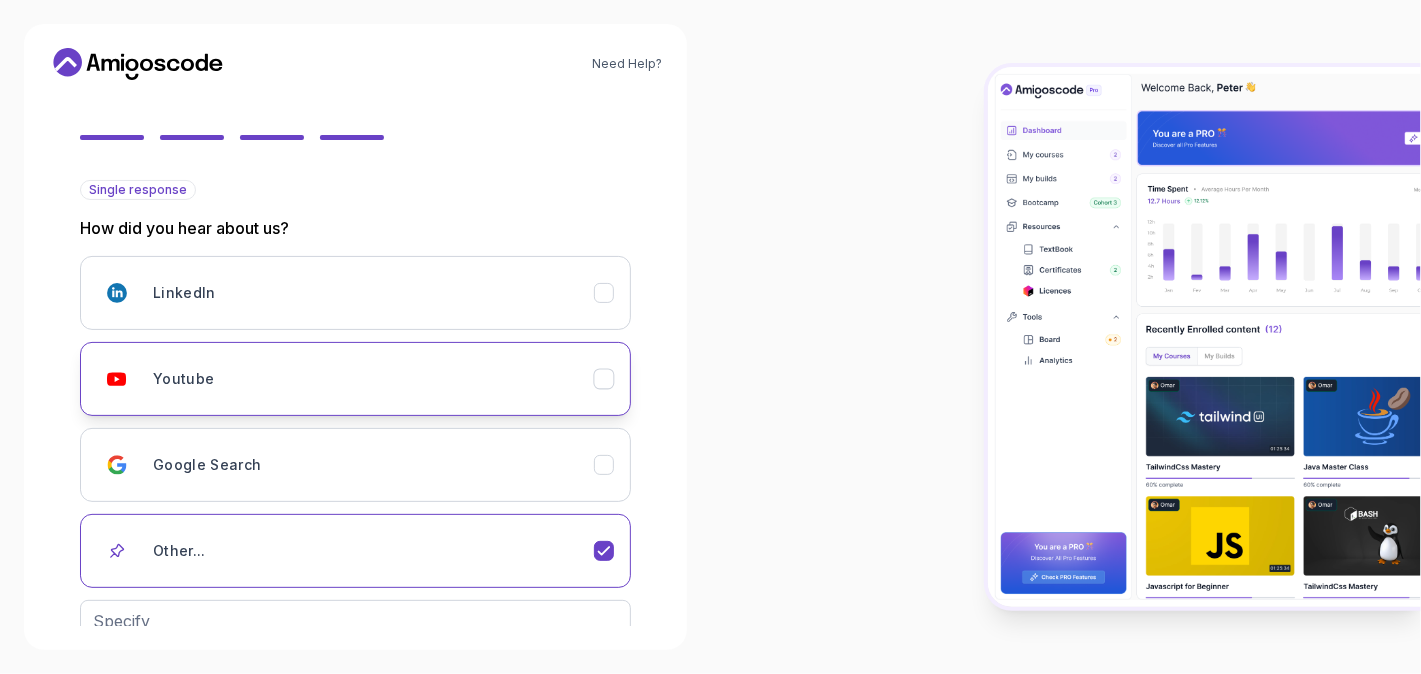 click on "Youtube" at bounding box center [373, 379] 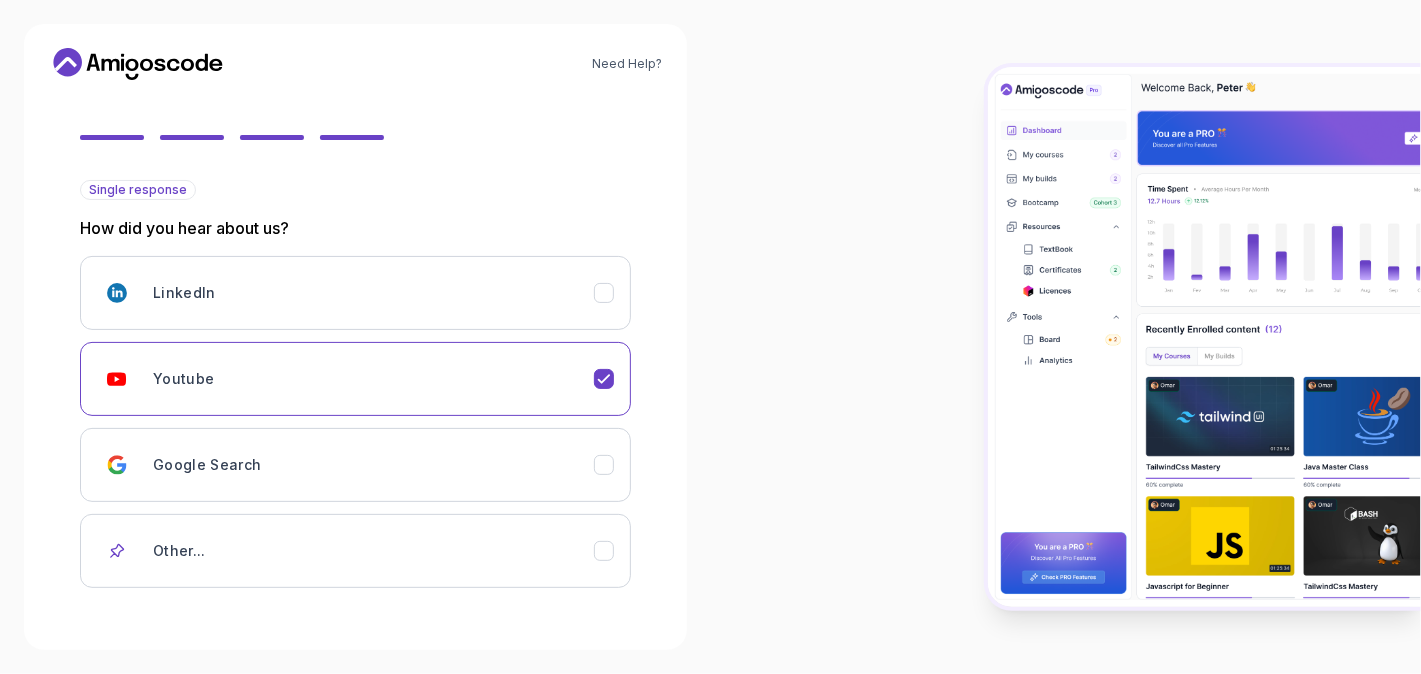 type 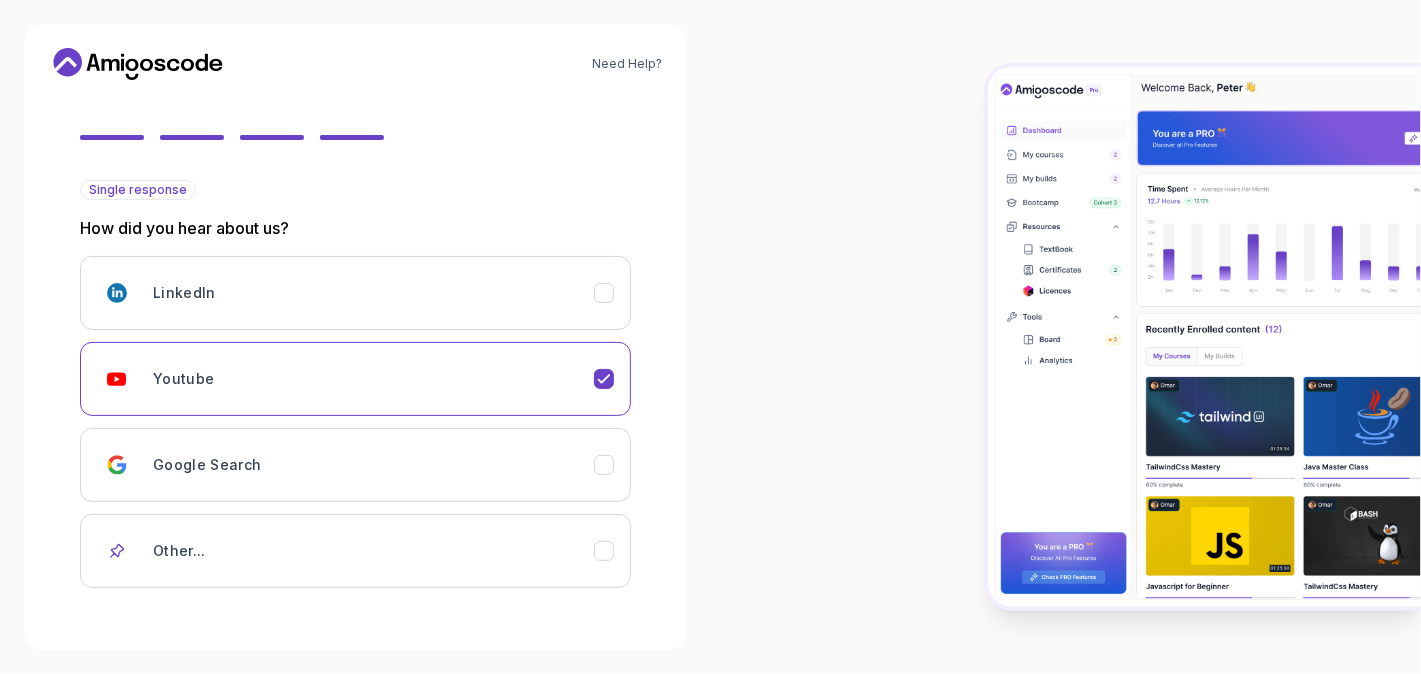 click at bounding box center [1066, 337] 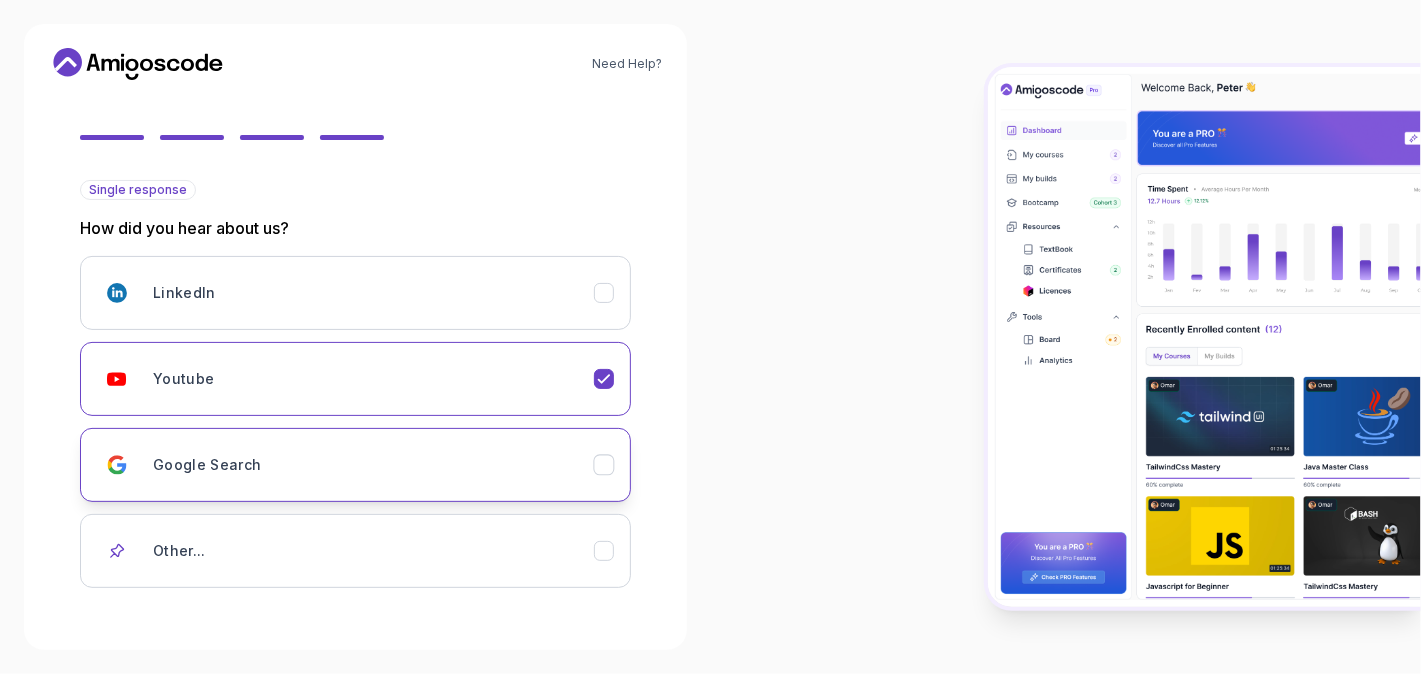 click 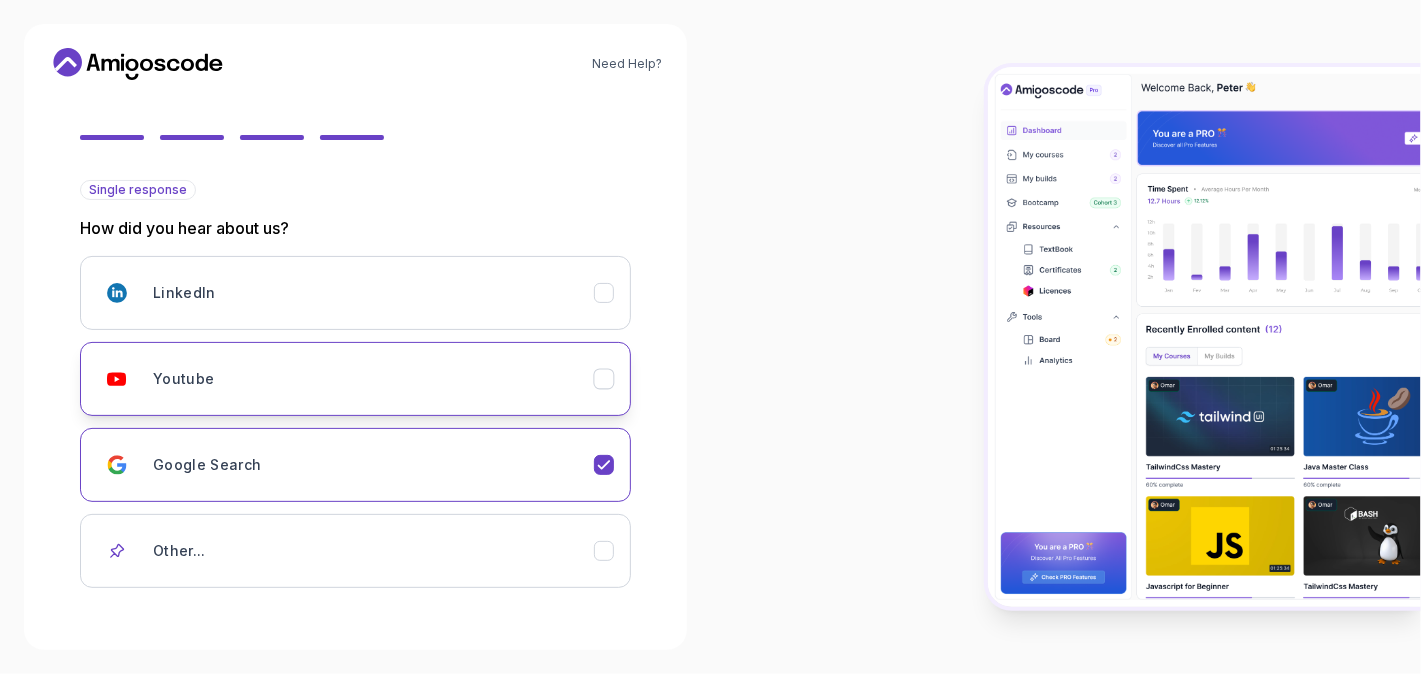 click 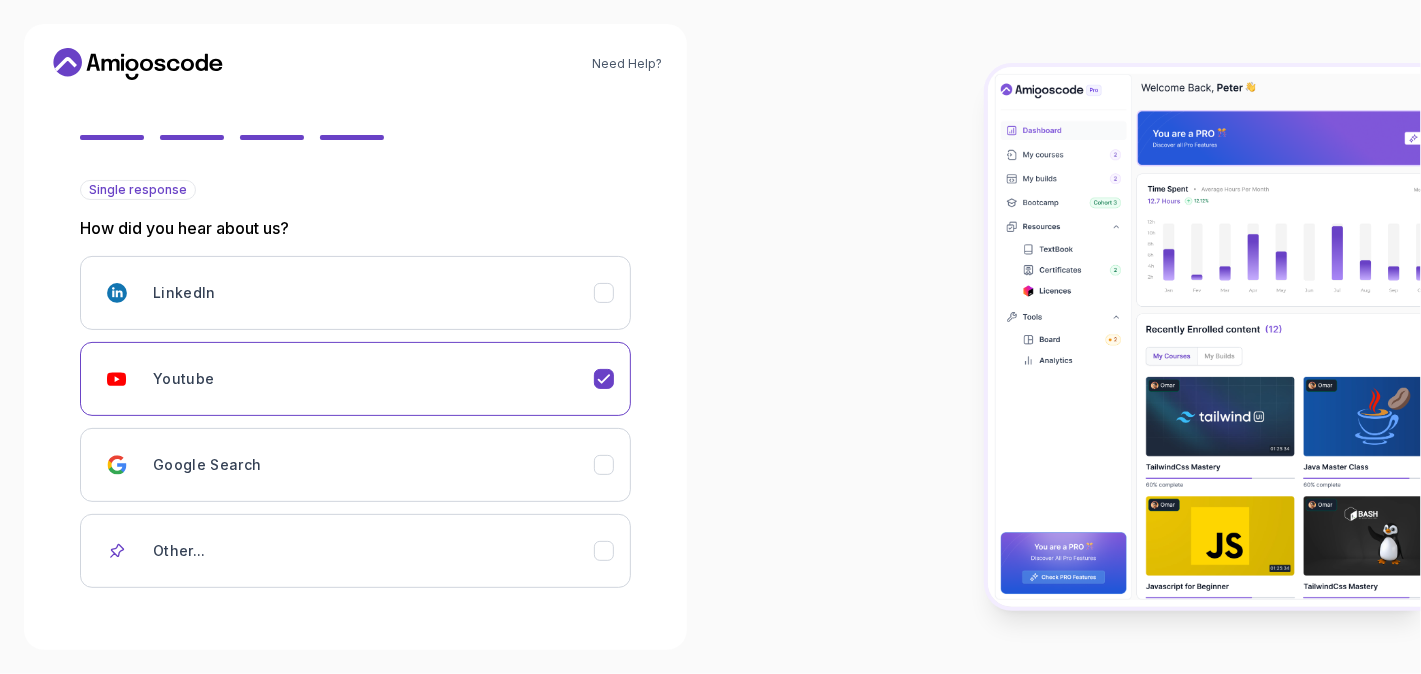 click on "Need Help? 2 Let's Get to Know You 1 Set Up Your Profile 2 Let's Get to Know You Getting to Know You Quick Questions for a Personalized Experience Single response How did you hear about us? LinkedIn Youtube Google Search Other... Back Next" at bounding box center (355, 337) 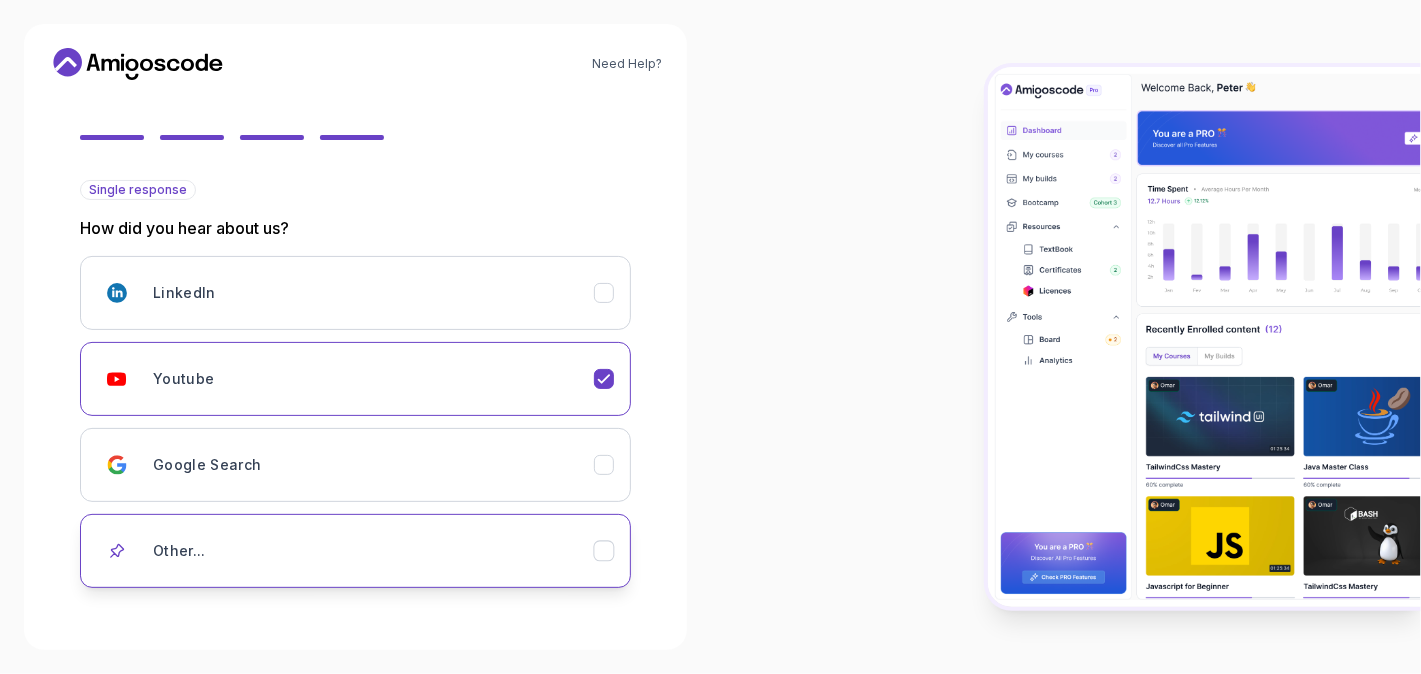 click at bounding box center (117, 551) 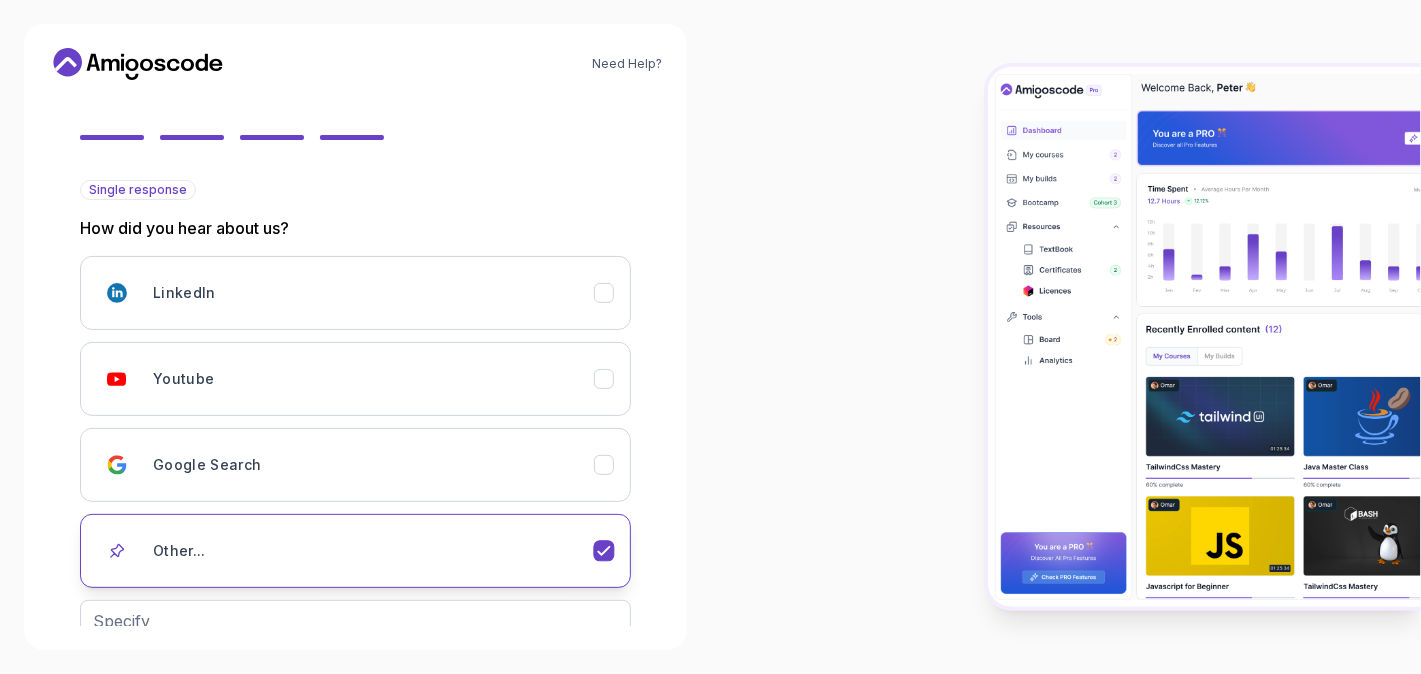 click at bounding box center (117, 551) 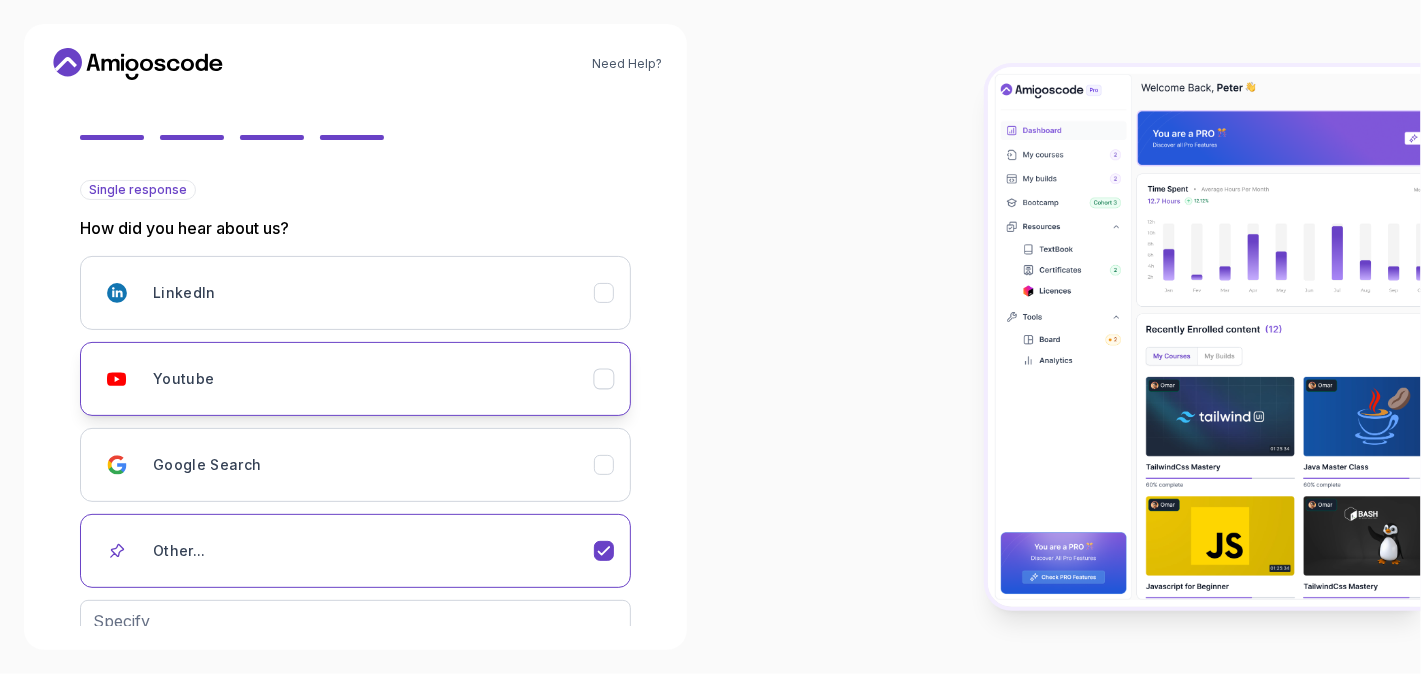 click 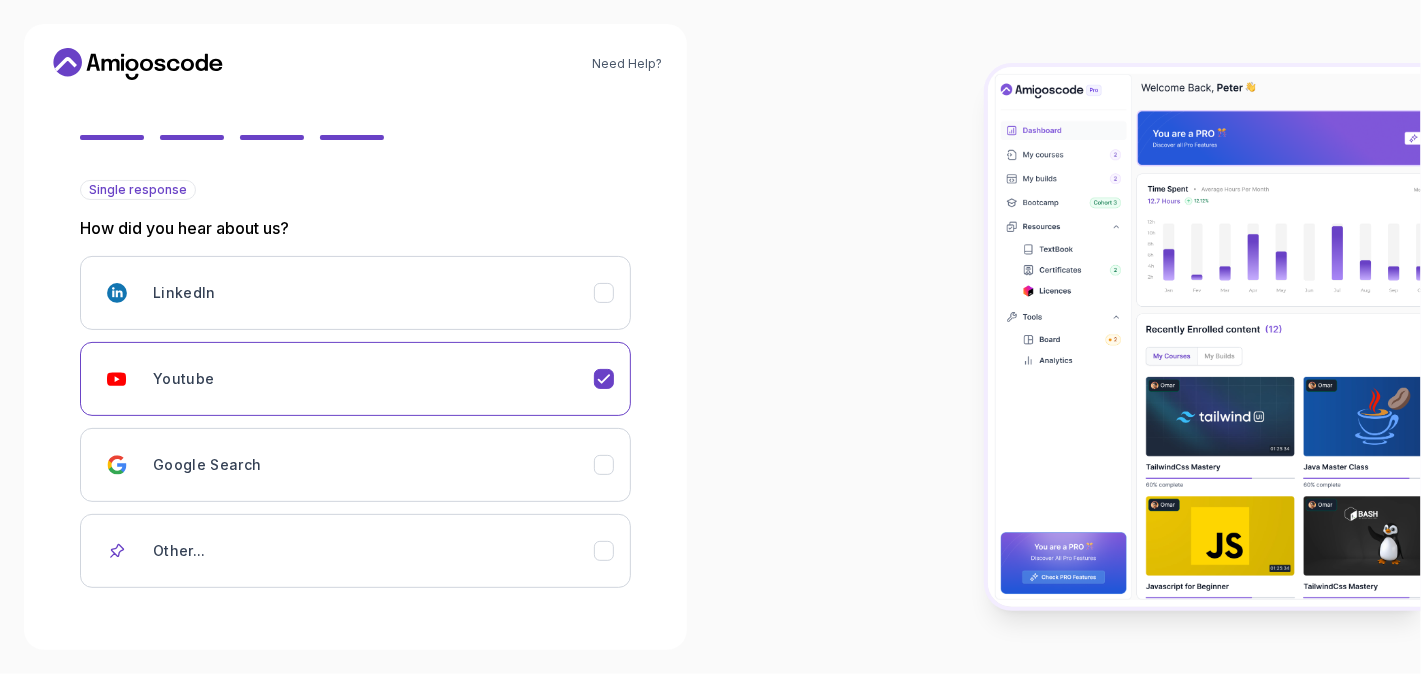 click at bounding box center [1066, 337] 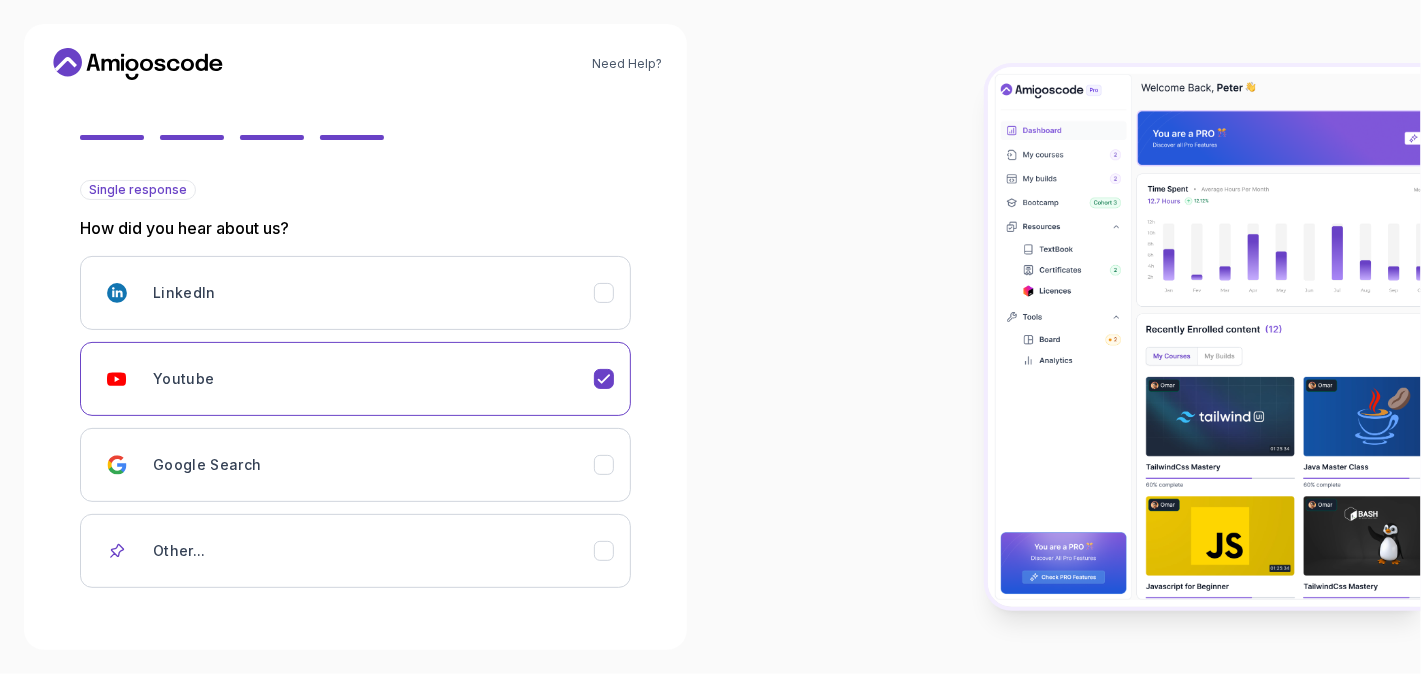 click at bounding box center (1066, 337) 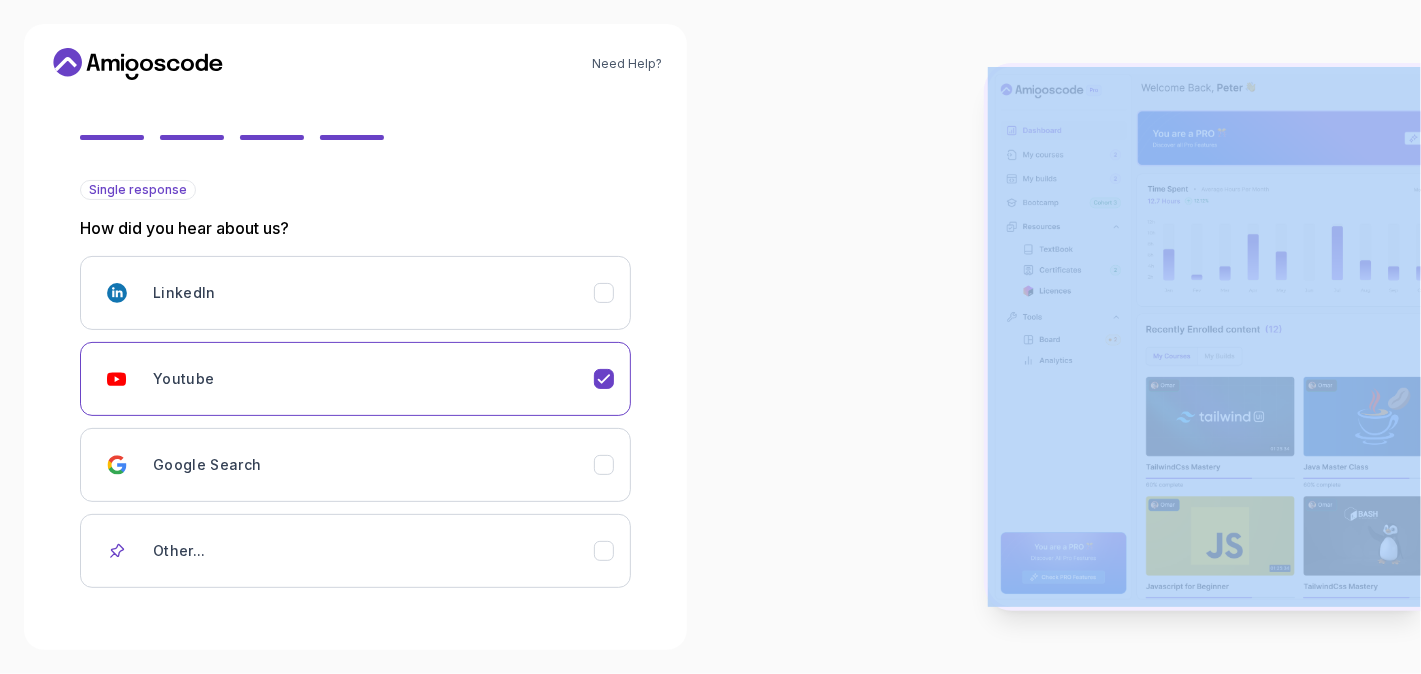 click at bounding box center [1066, 337] 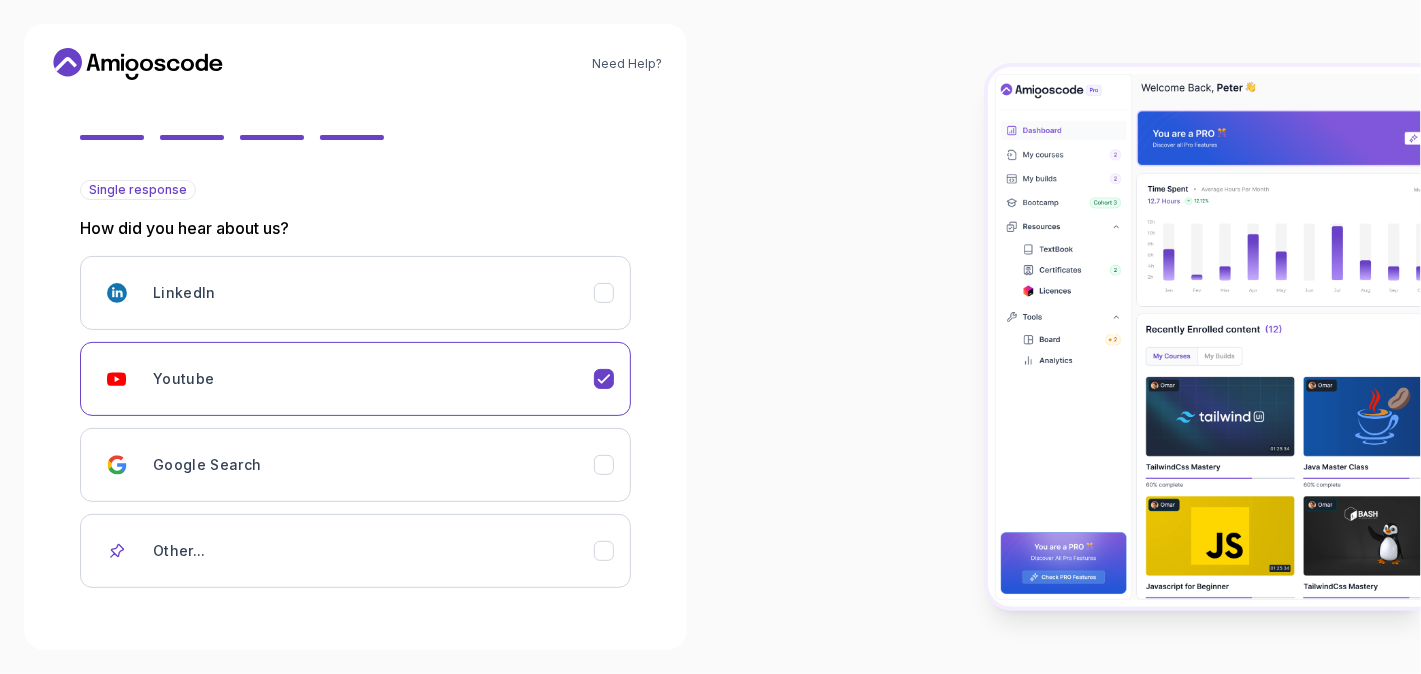 click at bounding box center [1066, 337] 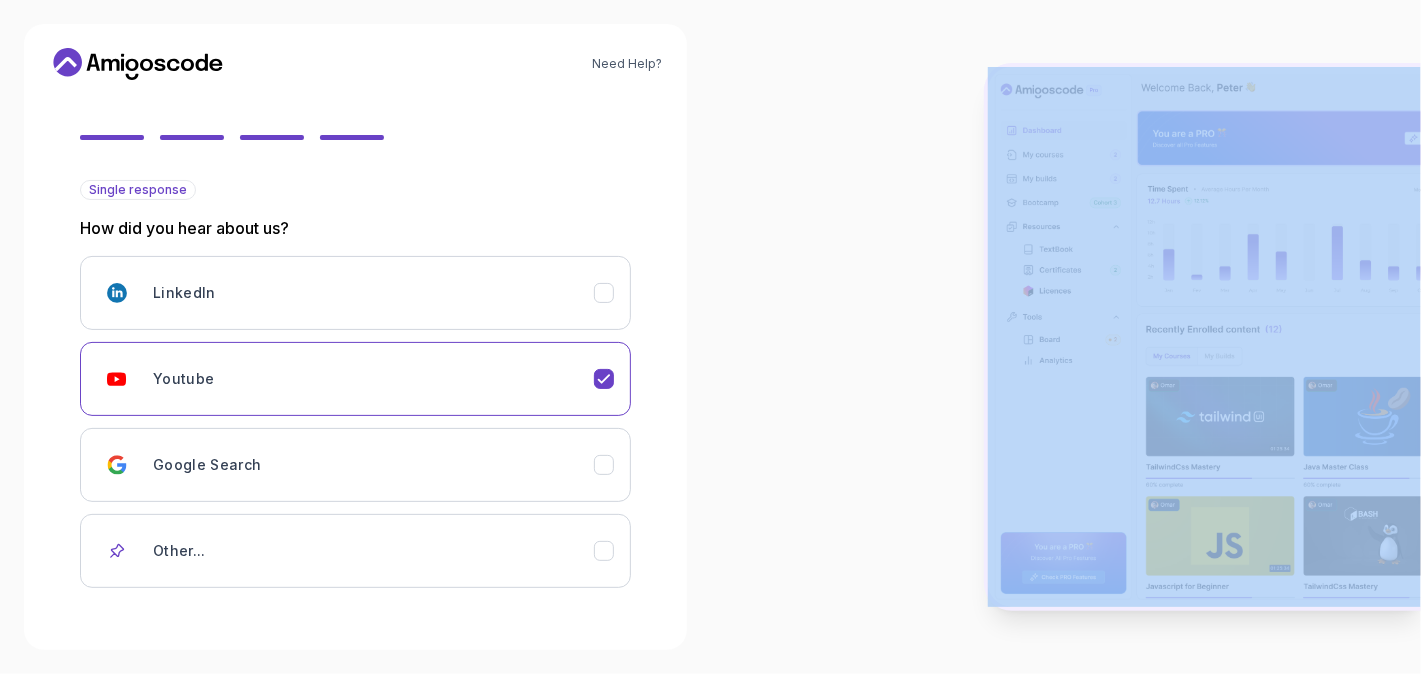 click at bounding box center [1066, 337] 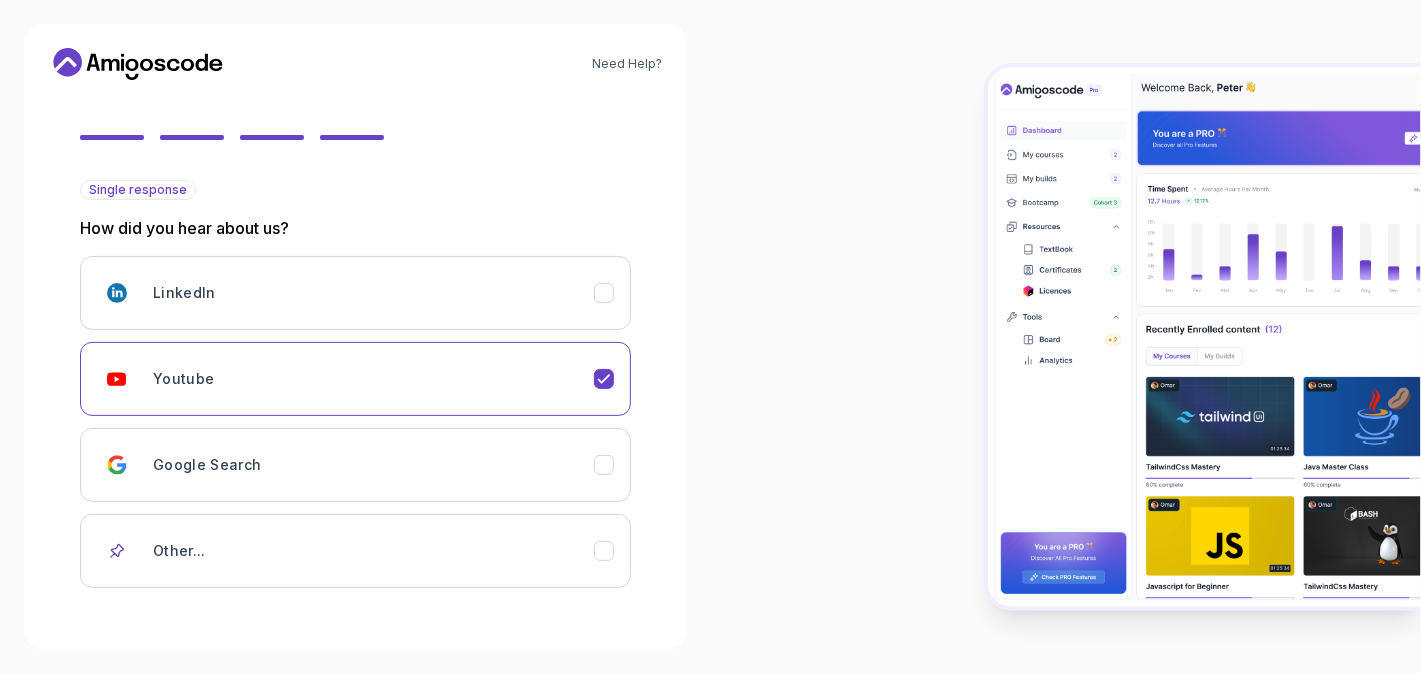 click on "2 Let's Get to Know You 1 Set Up Your Profile 2 Let's Get to Know You Getting to Know You Quick Questions for a Personalized Experience Single response How did you hear about us? LinkedIn Youtube Google Search Other... Back Next" at bounding box center [355, 204] 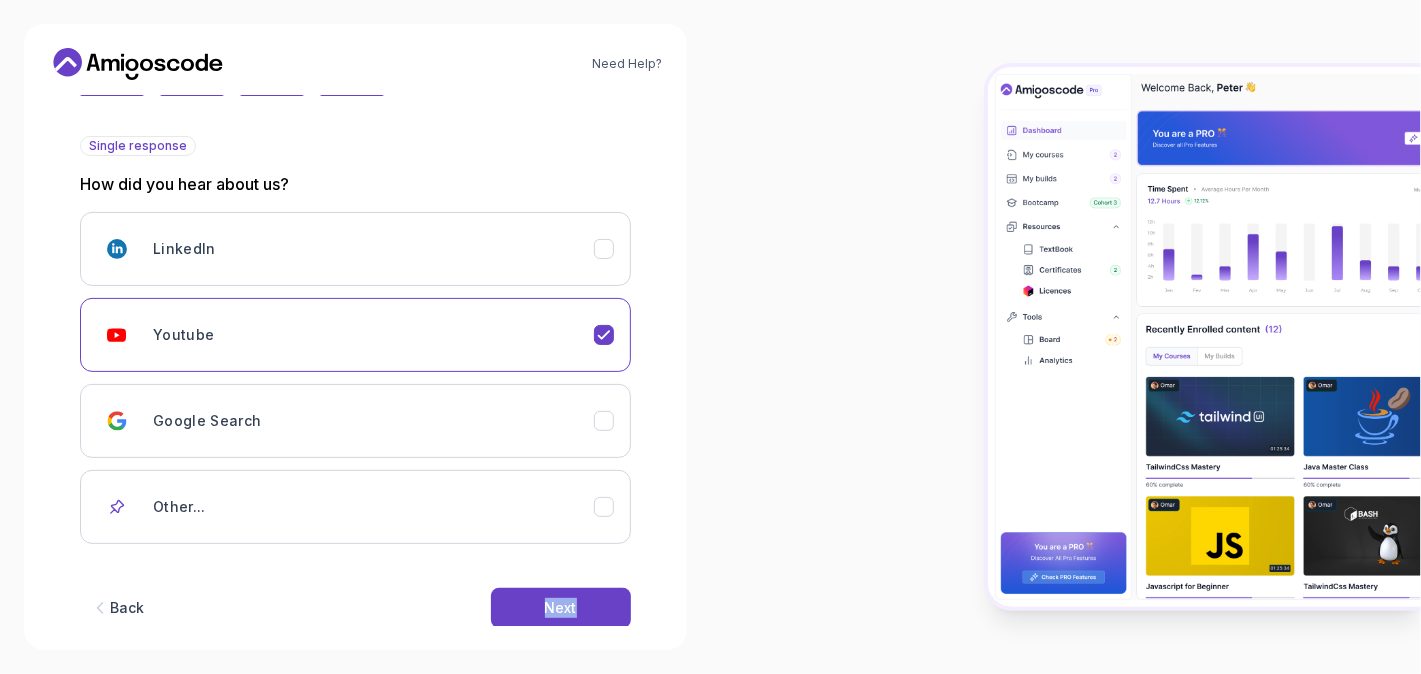 scroll, scrollTop: 230, scrollLeft: 0, axis: vertical 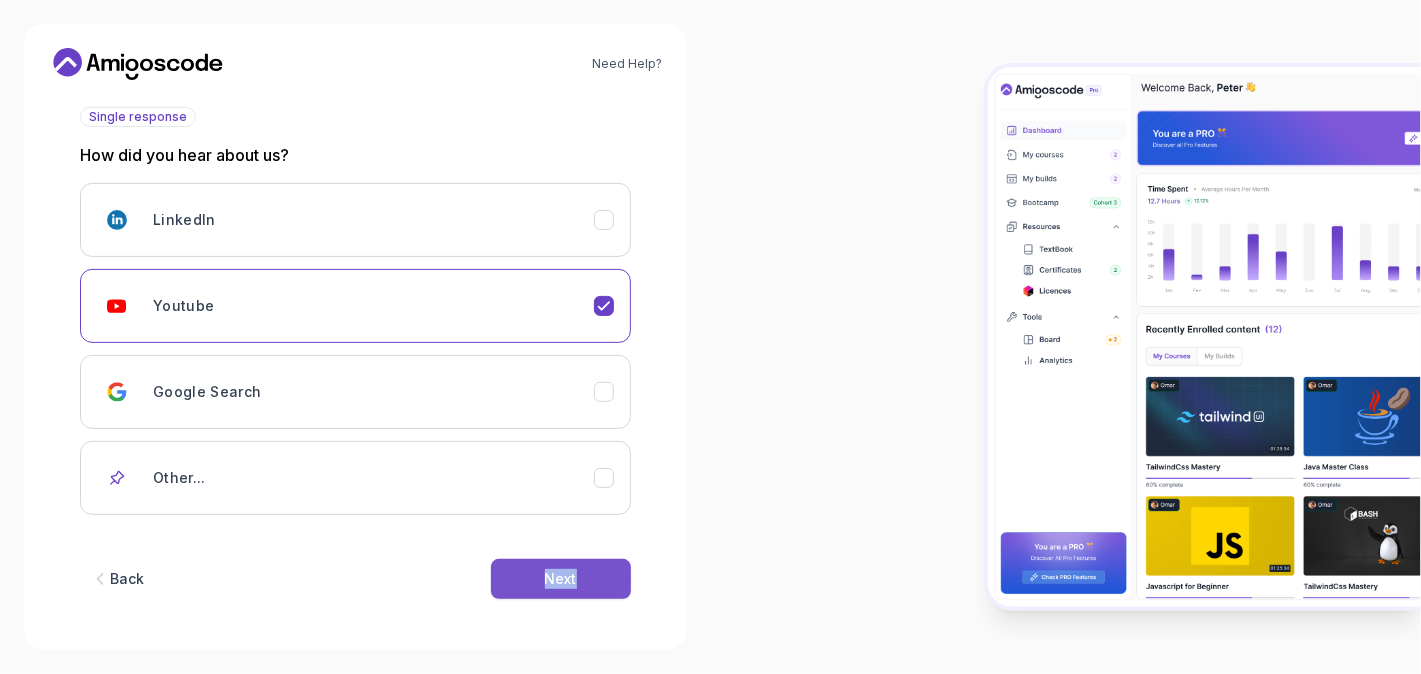 click on "Next" at bounding box center (561, 579) 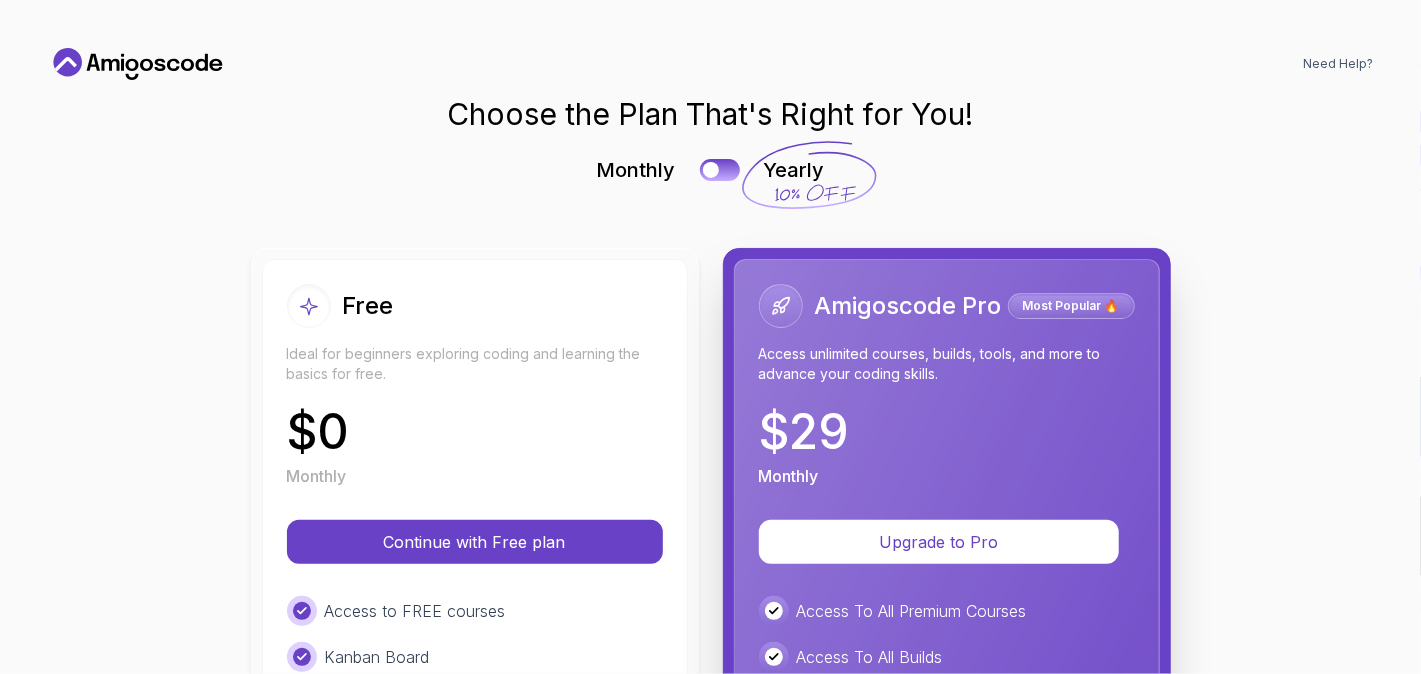 scroll, scrollTop: 0, scrollLeft: 0, axis: both 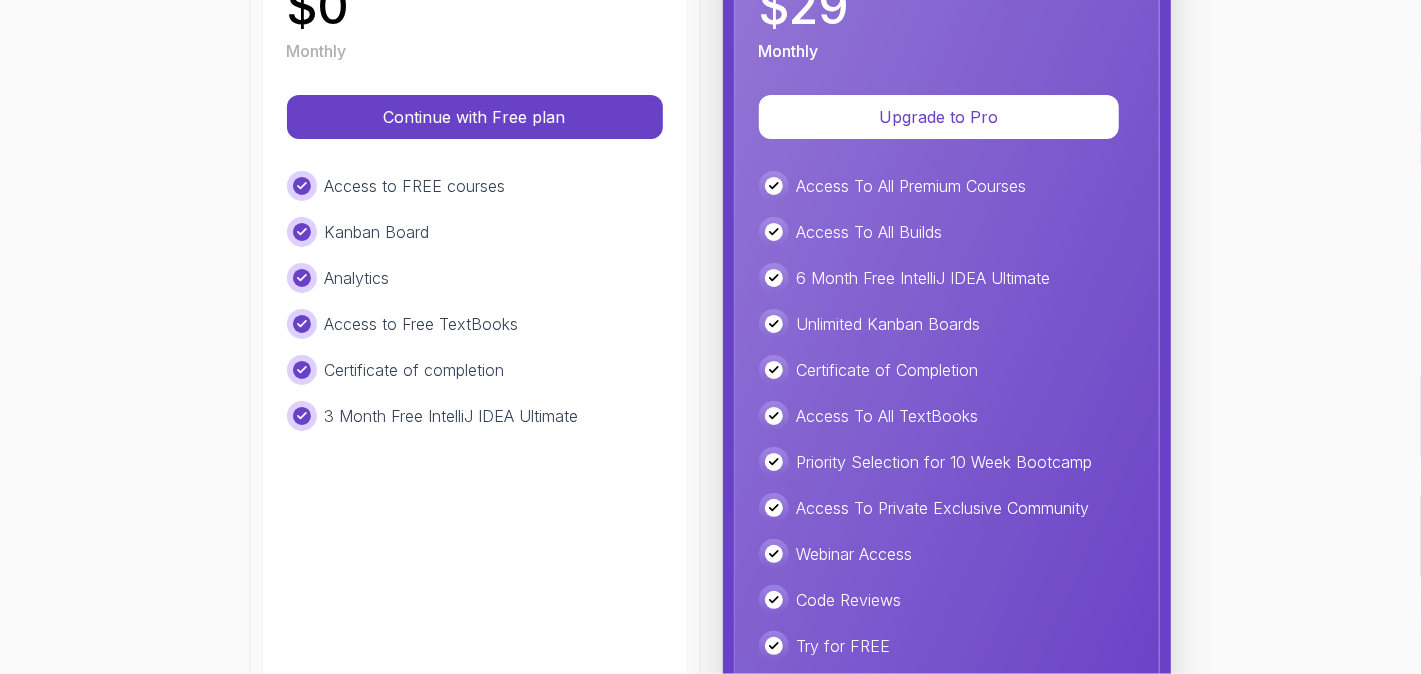 click on "Analytics" at bounding box center [475, 278] 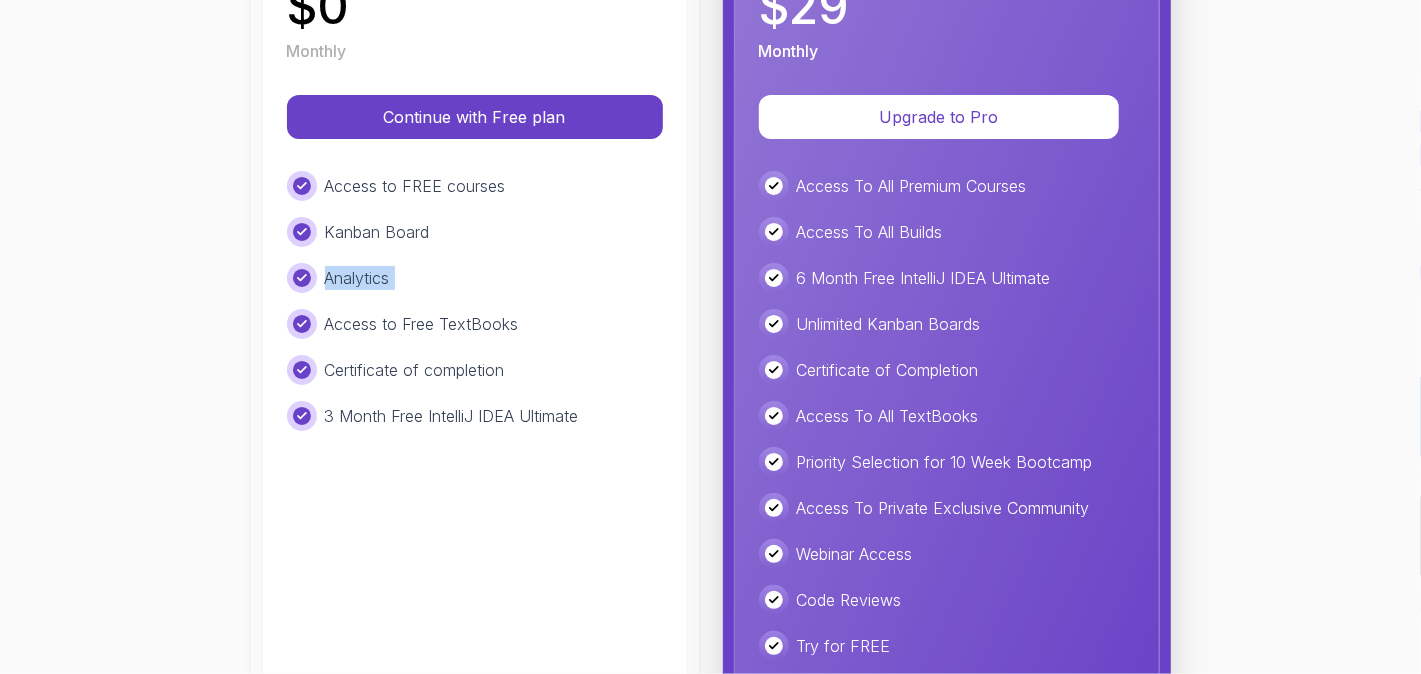 click on "Analytics" at bounding box center [475, 278] 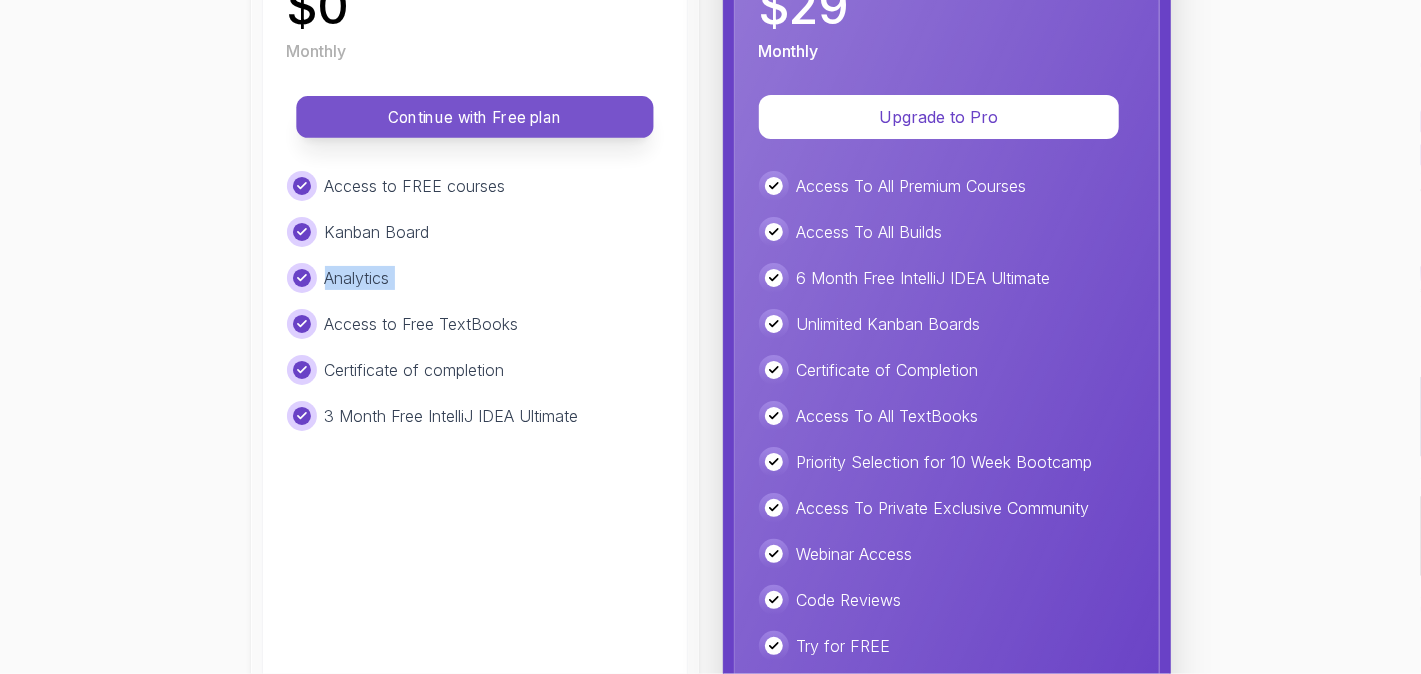 click on "Continue with Free plan" at bounding box center [475, 117] 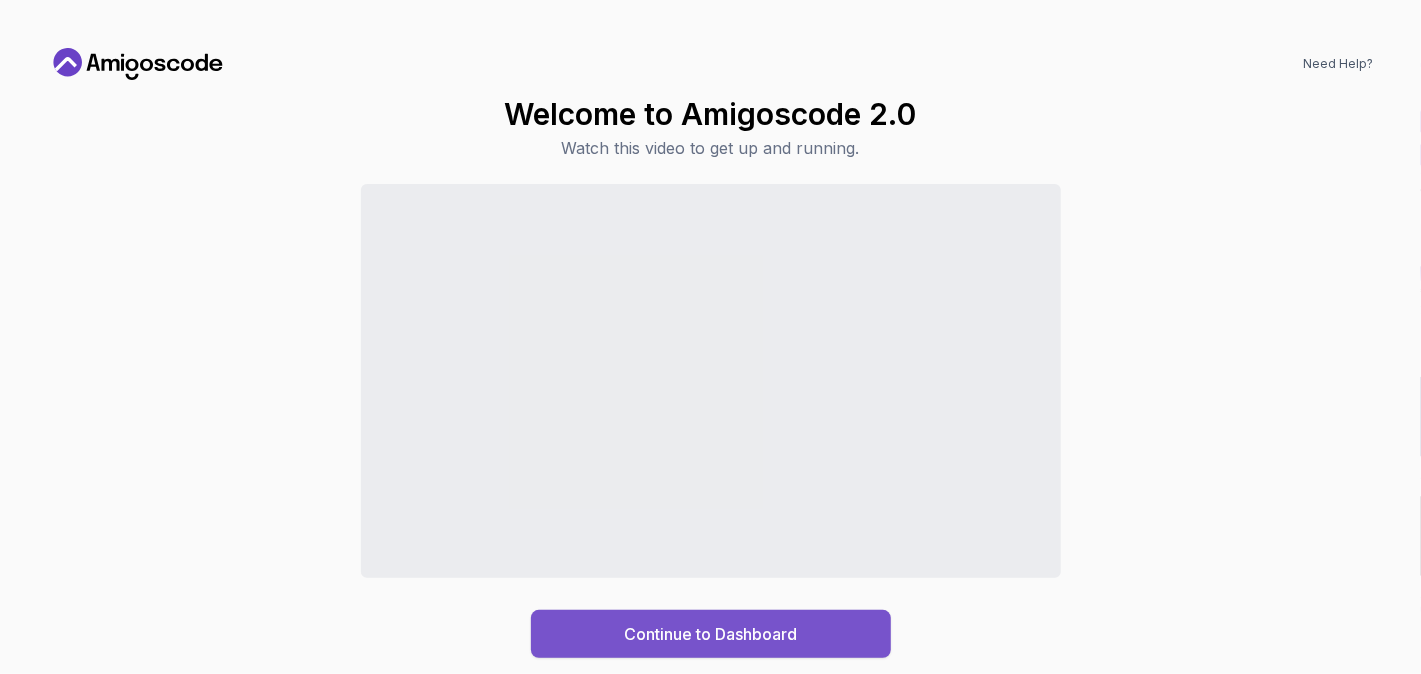 click on "Continue to Dashboard" at bounding box center (710, 634) 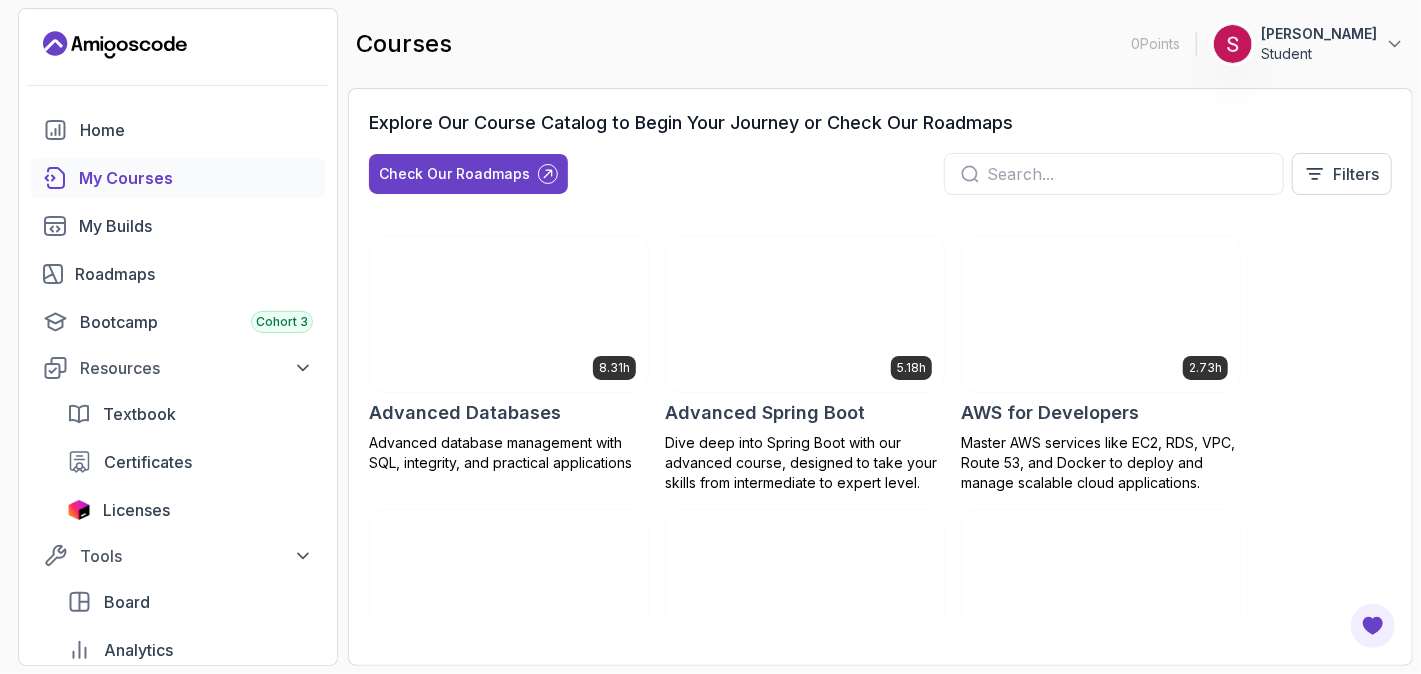 click on "8.31h Advanced Databases Advanced database management with SQL, integrity, and practical applications 5.18h Advanced Spring Boot Dive deep into Spring Boot with our advanced course, designed to take your skills from intermediate to expert level. 2.73h AWS for Developers Master AWS services like EC2, RDS, VPC, Route 53, and Docker to deploy and manage scalable cloud applications. 3.30h Building APIs with Spring Boot Learn to build robust, scalable APIs with Spring Boot, mastering REST principles, JSON handling, and embedded server configuration. 2.08h CSS Essentials Master the fundamentals of CSS and bring your websites to life with style and structure. 1.70h Database Design & Implementation Skills in database design and SQL for efficient, robust backend development 1.45h Docker for Java Developers Master Docker to containerize and deploy Java applications efficiently. From basics to advanced Java integration, ensure reliable and scalable deployments. 4.64h Docker For Professionals 10.13h Git for Professionals" at bounding box center (880, 428) 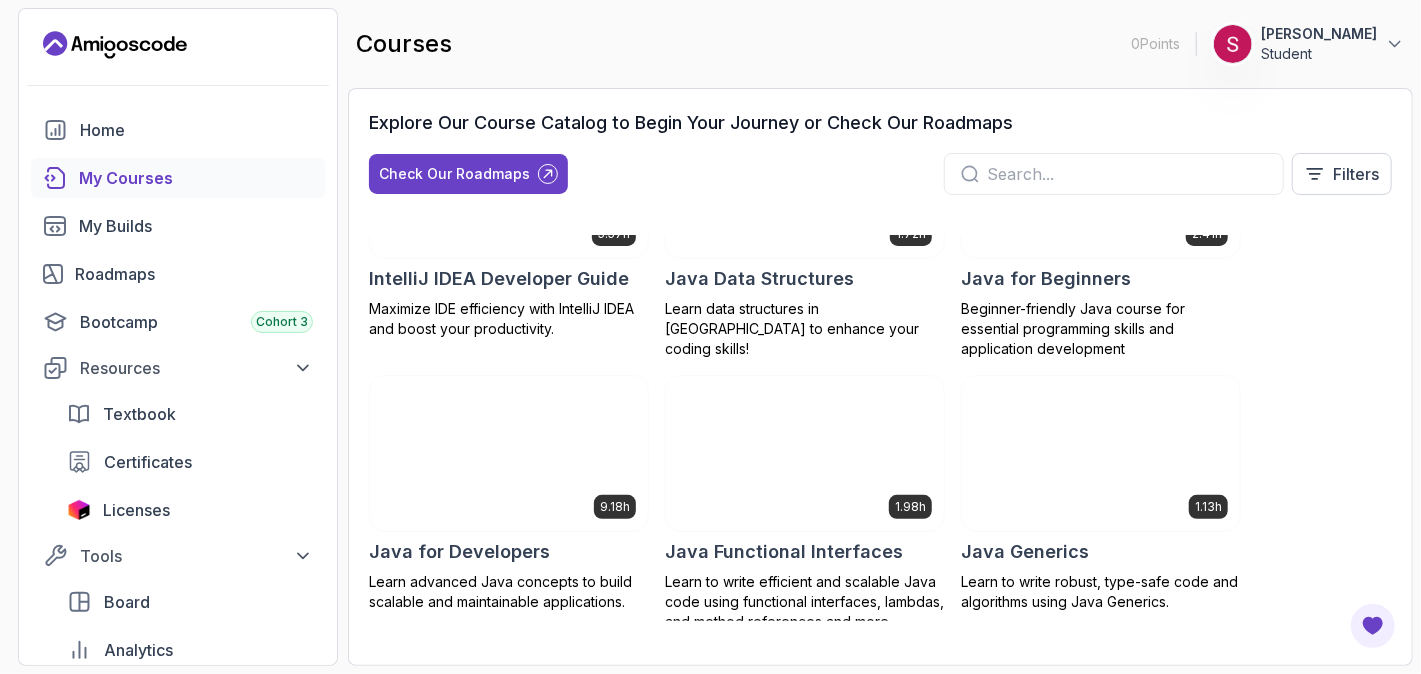 scroll, scrollTop: 1318, scrollLeft: 0, axis: vertical 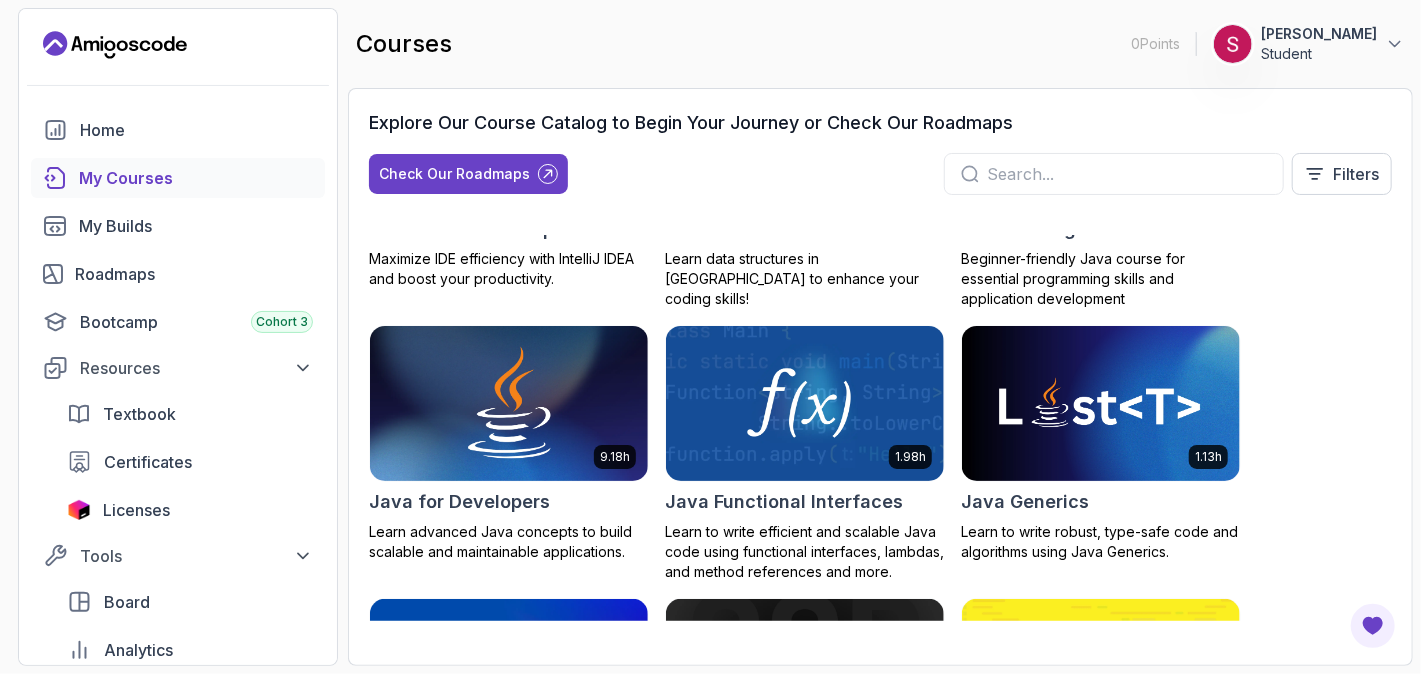 click on "8.31h Advanced Databases Advanced database management with SQL, integrity, and practical applications 5.18h Advanced Spring Boot Dive deep into Spring Boot with our advanced course, designed to take your skills from intermediate to expert level. 2.73h AWS for Developers Master AWS services like EC2, RDS, VPC, Route 53, and Docker to deploy and manage scalable cloud applications. 3.30h Building APIs with Spring Boot Learn to build robust, scalable APIs with Spring Boot, mastering REST principles, JSON handling, and embedded server configuration. 2.08h CSS Essentials Master the fundamentals of CSS and bring your websites to life with style and structure. 1.70h Database Design & Implementation Skills in database design and SQL for efficient, robust backend development 1.45h Docker for Java Developers Master Docker to containerize and deploy Java applications efficiently. From basics to advanced Java integration, ensure reliable and scalable deployments. 4.64h Docker For Professionals 10.13h Git for Professionals" at bounding box center (880, 428) 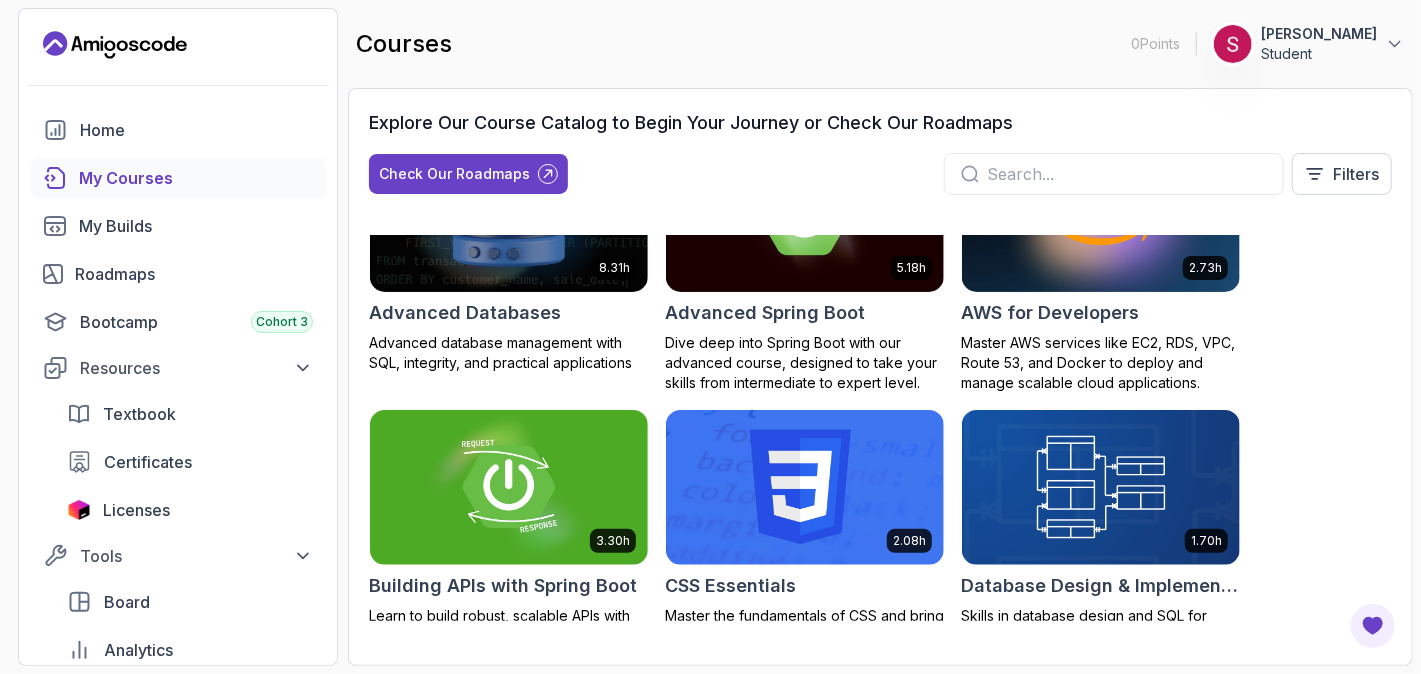 scroll, scrollTop: 0, scrollLeft: 0, axis: both 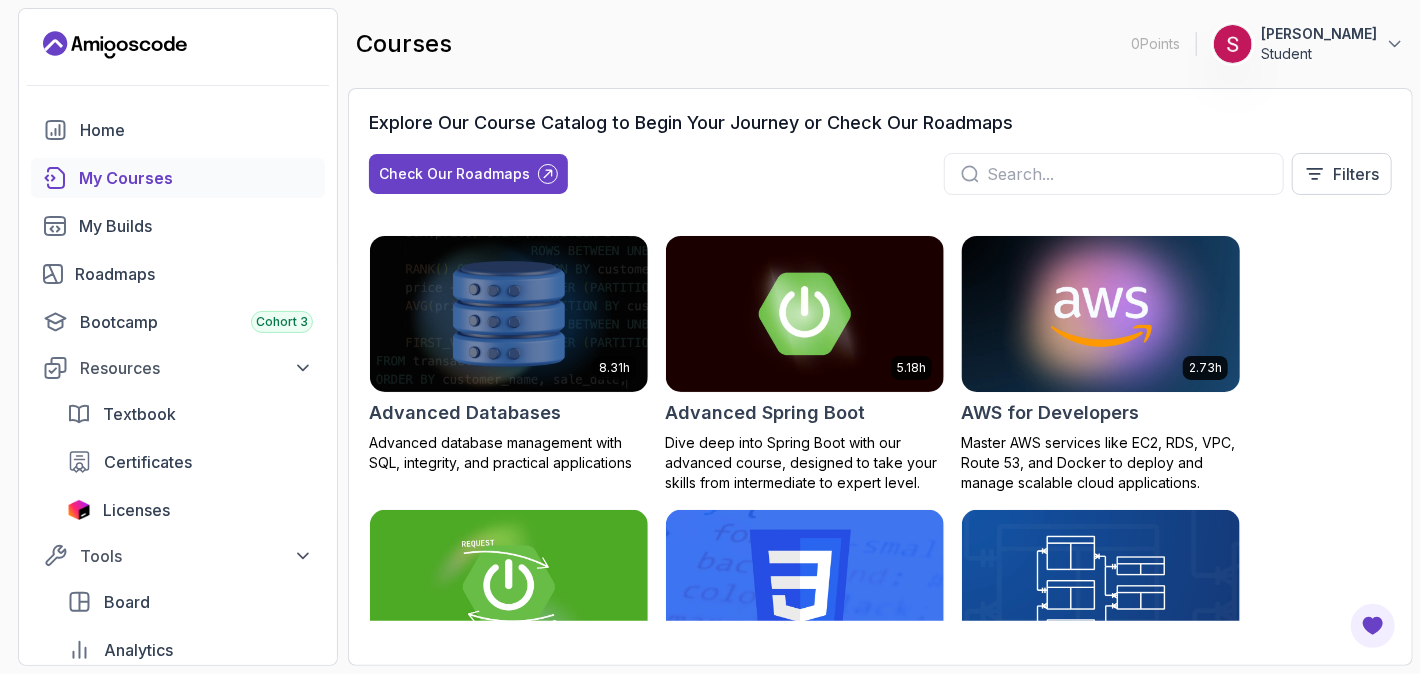 click at bounding box center [1101, 313] 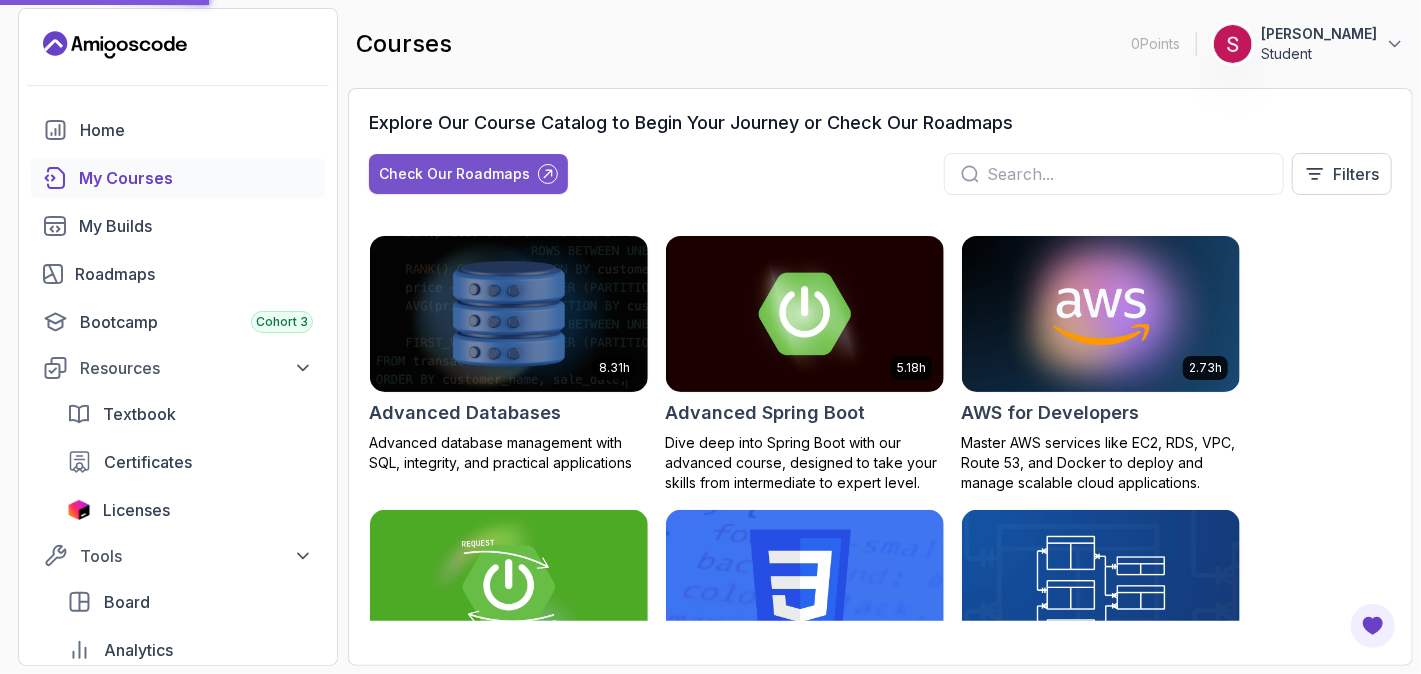 click 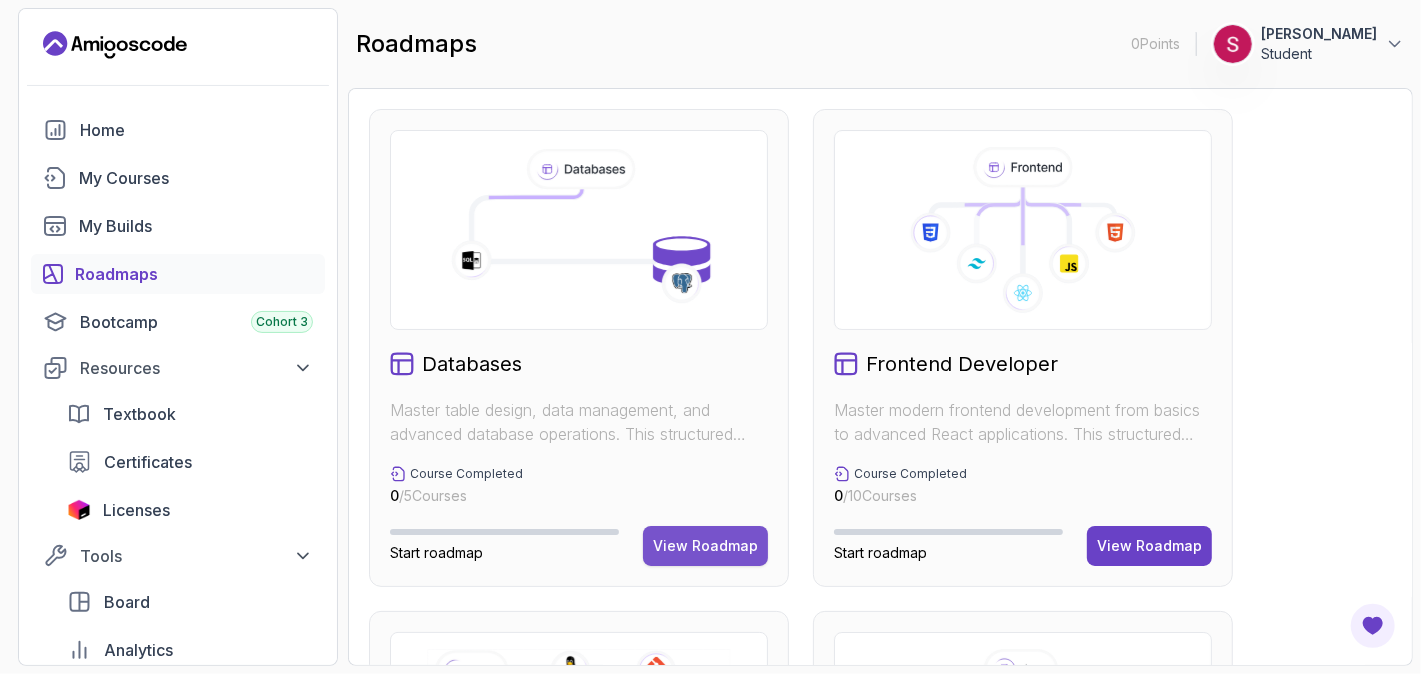 click on "View Roadmap" at bounding box center [705, 546] 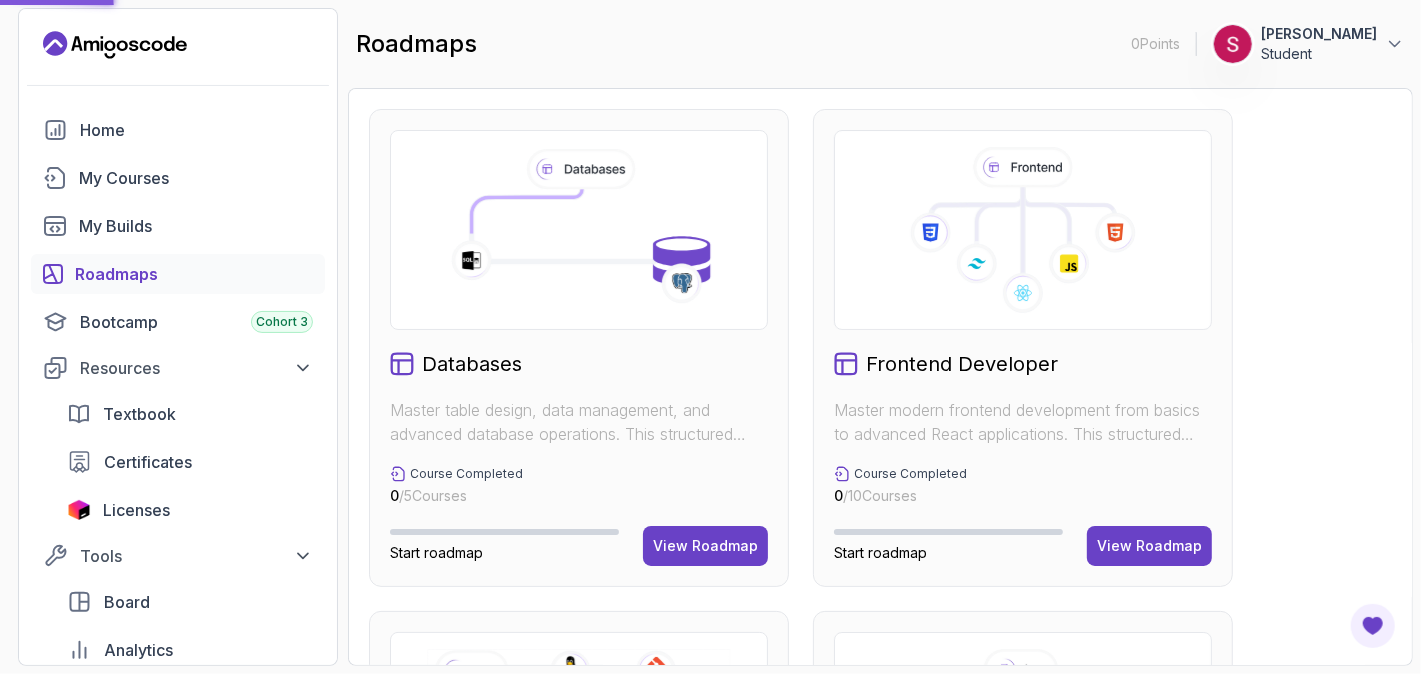 drag, startPoint x: 1419, startPoint y: 194, endPoint x: 1342, endPoint y: 361, distance: 183.89671 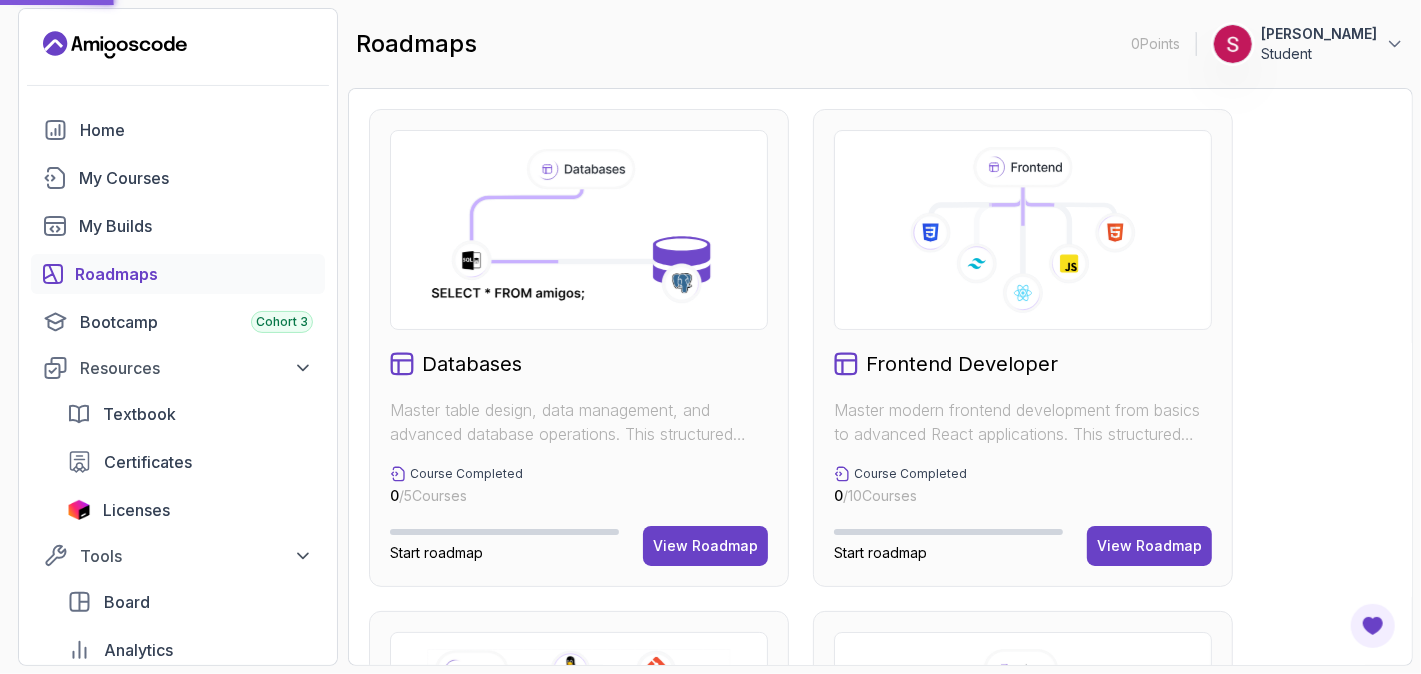 click on "Databases Master table design, data management, and advanced database operations. This structured learning path will take you from database fundamentals to advanced SQL queries. Course Completed 0 / 5  Courses Start roadmap View Roadmap Frontend Developer Master modern frontend development from basics to advanced React applications. This structured learning path will take you from HTML fundamentals to building complex React applications. Course Completed 0 / 10  Courses Start roadmap View Roadmap Java Full Stack Learn how to build full stack applications with Java and Spring Boot Course Completed 0 / 29  Courses Builds Completed 0 / 4  Builds Start roadmap View Roadmap Core Java (Java Master Class) Learn how to build full stack applications with Java and Spring Boot Course Completed 0 / 18  Courses Start roadmap View Roadmap Testing Master software testing and testing frameworks. This structured learning path will take you from unit testing to integration testing. Course Completed 0 / 4  Courses Start roadmap" at bounding box center (880, 850) 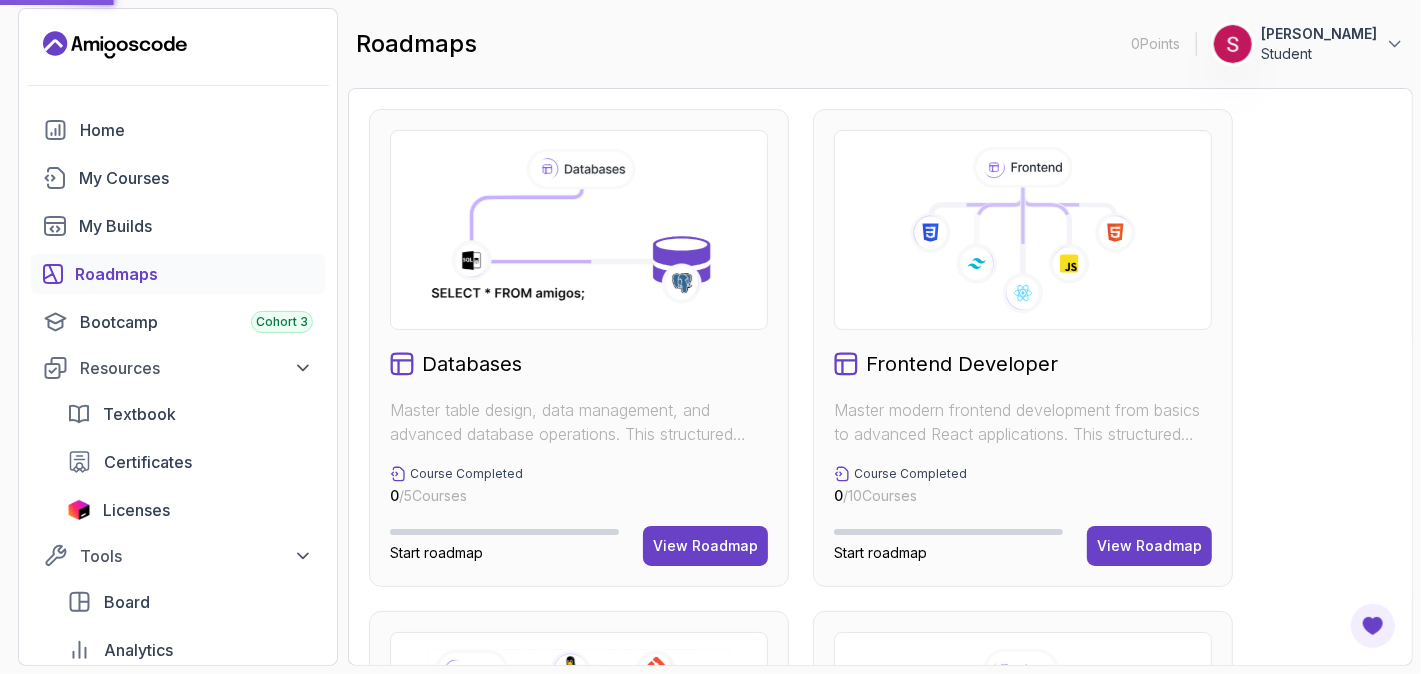 click on "Databases Master table design, data management, and advanced database operations. This structured learning path will take you from database fundamentals to advanced SQL queries. Course Completed 0 / 5  Courses Start roadmap View Roadmap Frontend Developer Master modern frontend development from basics to advanced React applications. This structured learning path will take you from HTML fundamentals to building complex React applications. Course Completed 0 / 10  Courses Start roadmap View Roadmap Java Full Stack Learn how to build full stack applications with Java and Spring Boot Course Completed 0 / 29  Courses Builds Completed 0 / 4  Builds Start roadmap View Roadmap Core Java (Java Master Class) Learn how to build full stack applications with Java and Spring Boot Course Completed 0 / 18  Courses Start roadmap View Roadmap Testing Master software testing and testing frameworks. This structured learning path will take you from unit testing to integration testing. Course Completed 0 / 4  Courses Start roadmap" at bounding box center (880, 850) 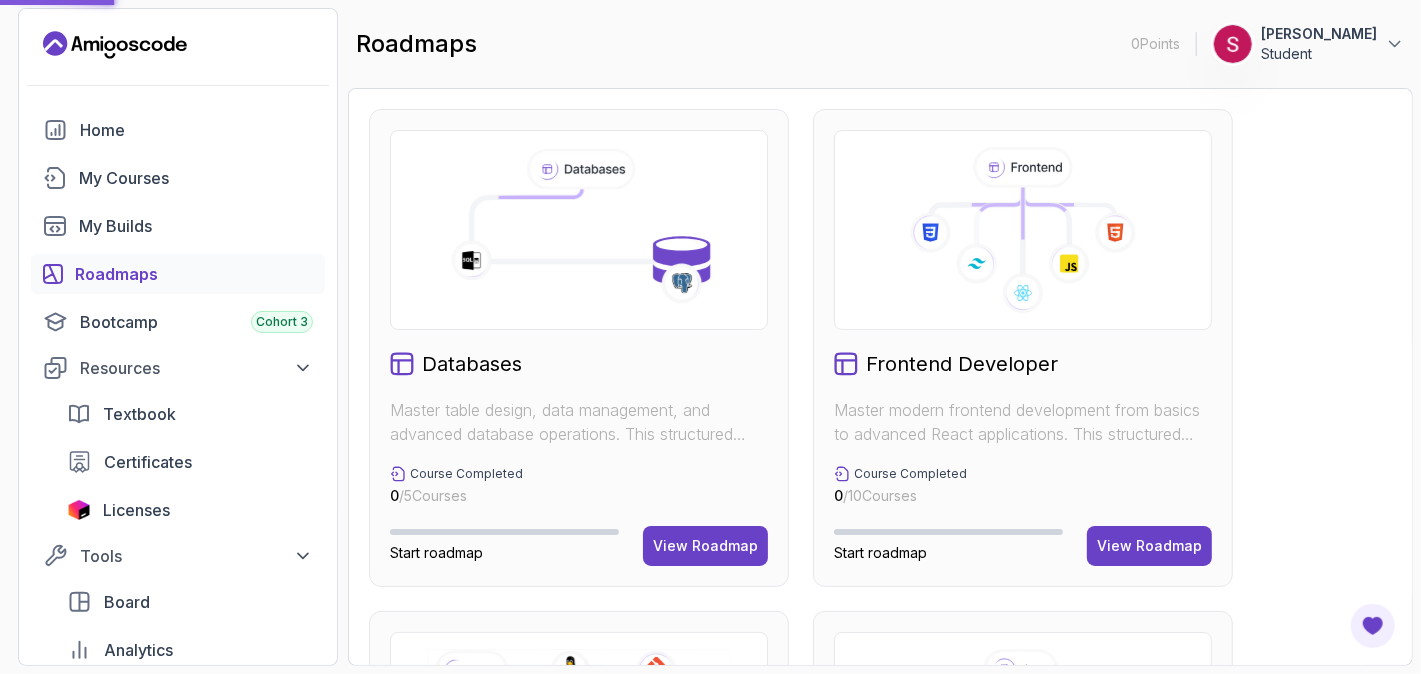 scroll, scrollTop: 942, scrollLeft: 0, axis: vertical 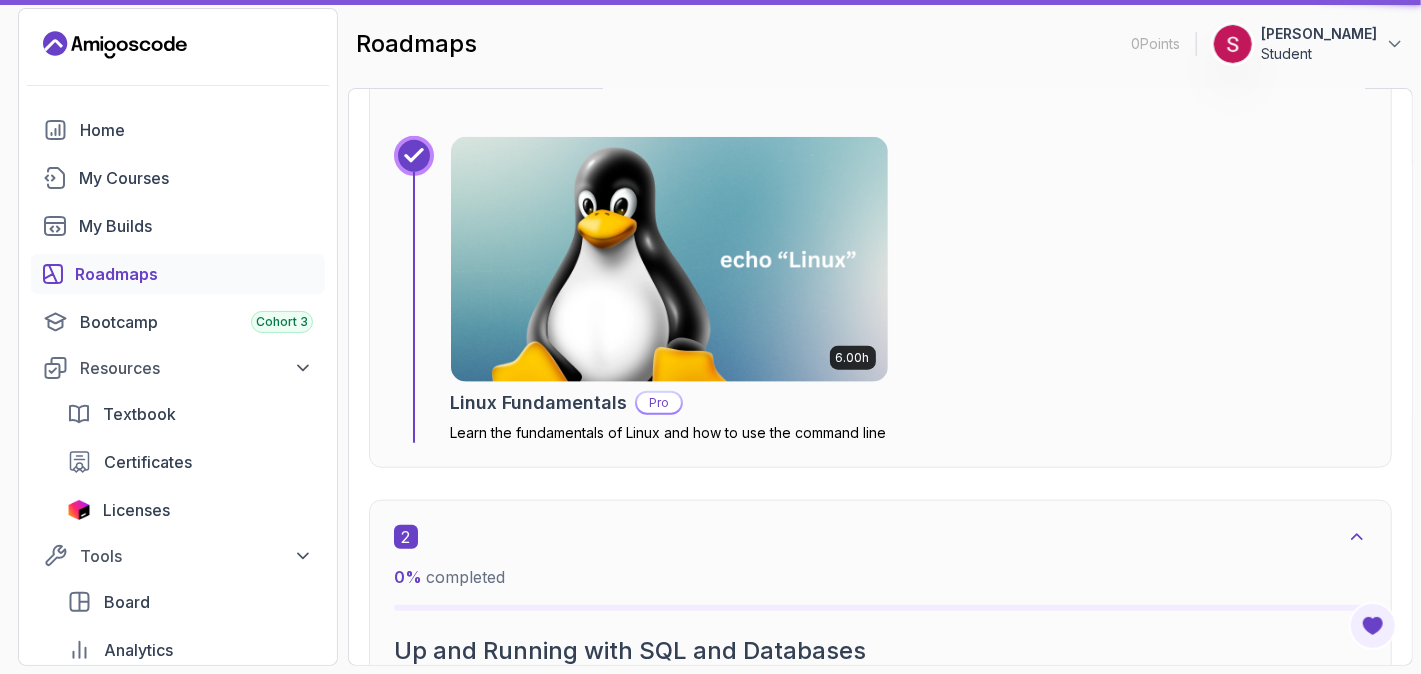 click on "Getting Started Let’s kick things off! Begin your journey by completing the first step and unlocking your roadmap." at bounding box center [908, -511] 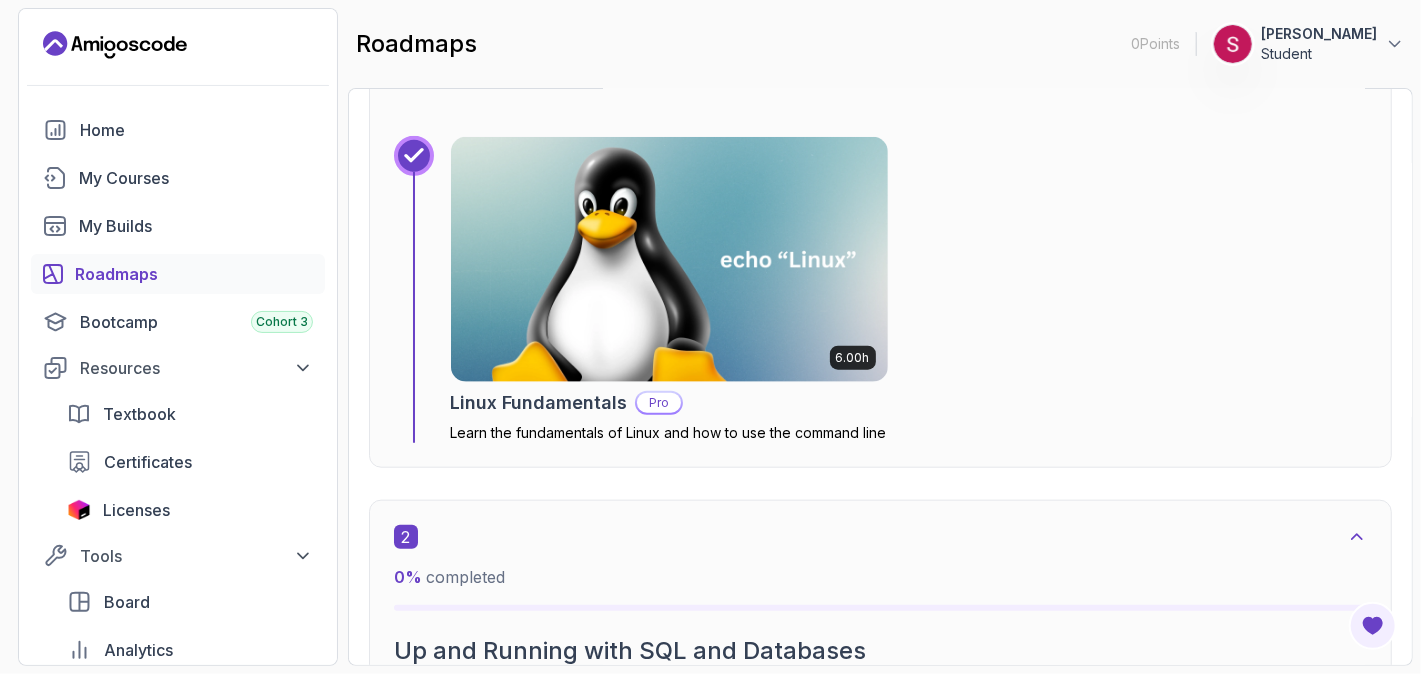 scroll, scrollTop: 0, scrollLeft: 0, axis: both 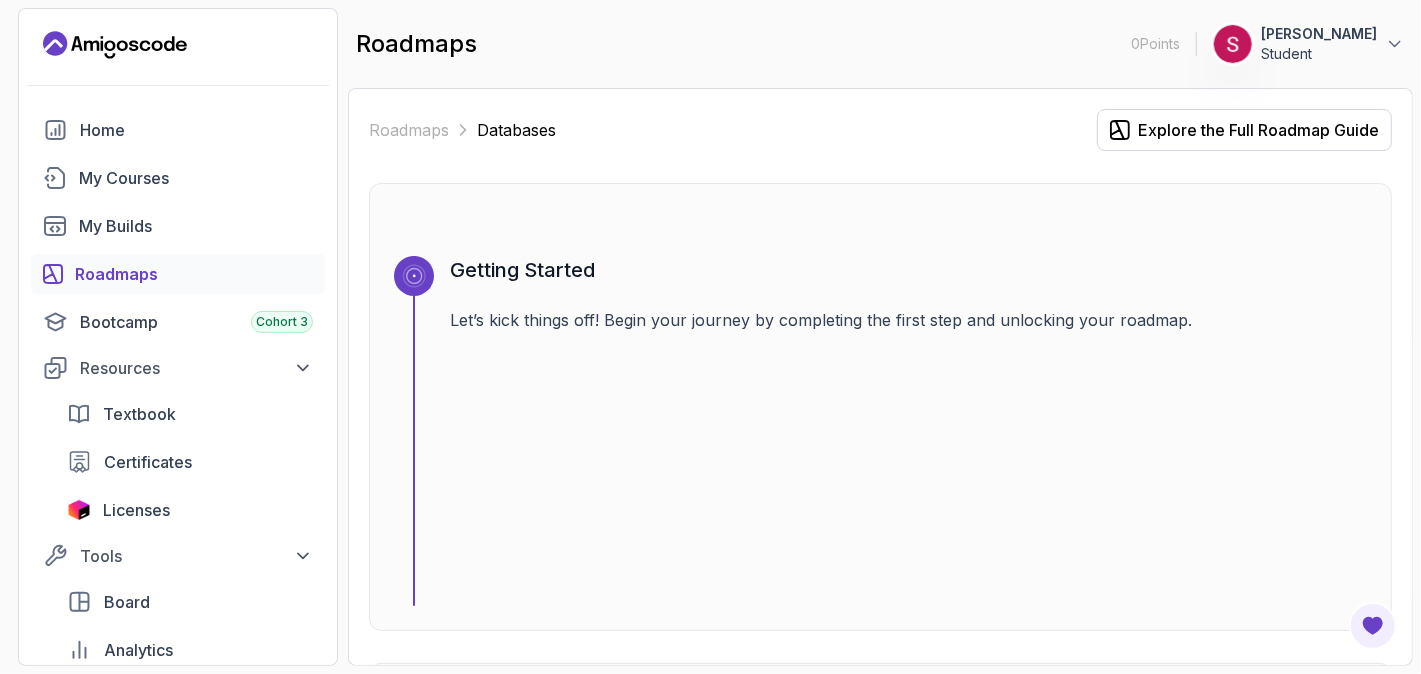 click on "Getting Started Let’s kick things off! Begin your journey by completing the first step and unlocking your roadmap." at bounding box center (908, 431) 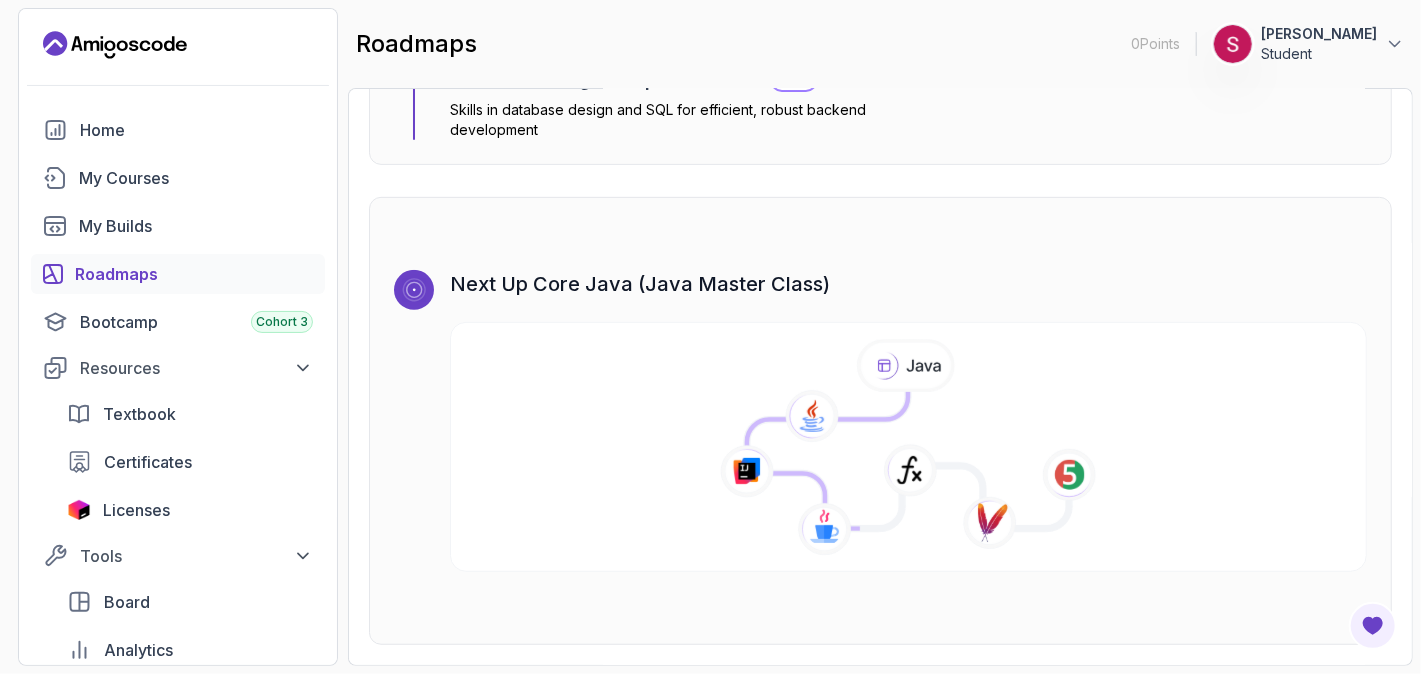 scroll, scrollTop: 0, scrollLeft: 0, axis: both 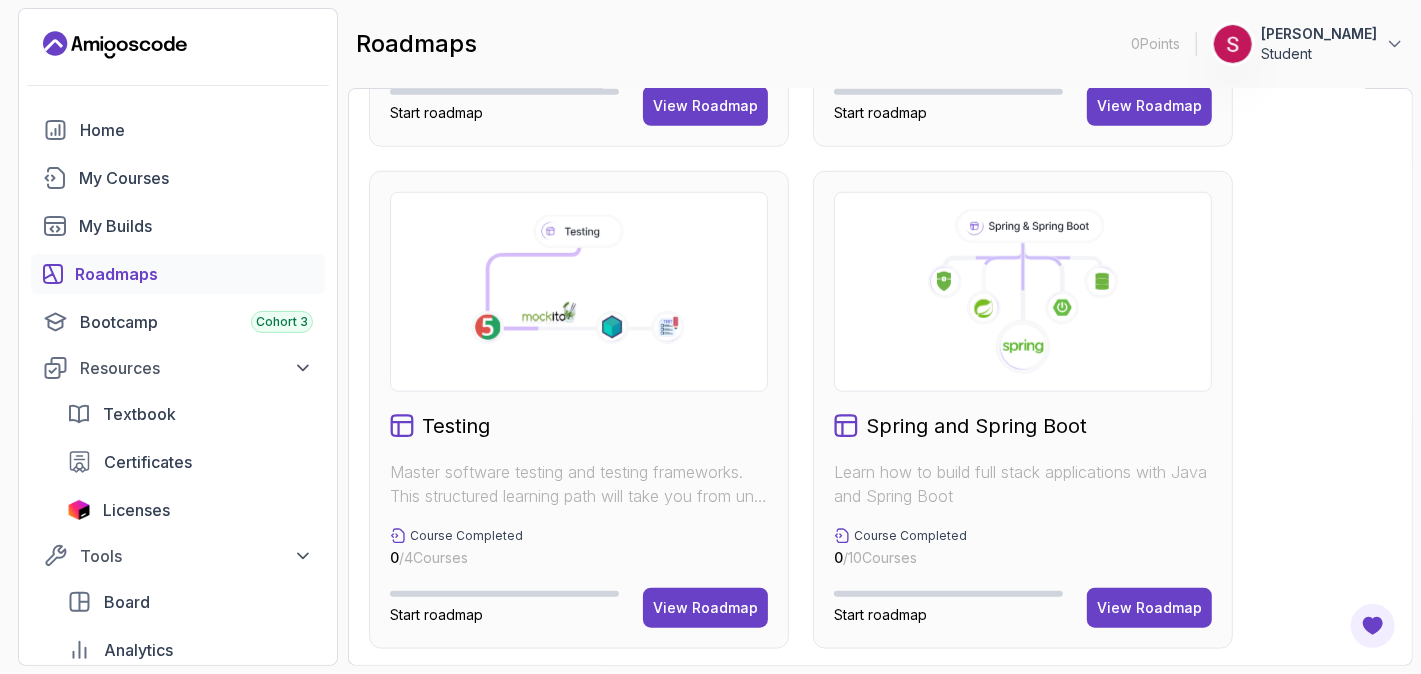 click on "Databases Master table design, data management, and advanced database operations. This structured learning path will take you from database fundamentals to advanced SQL queries. Course Completed 0 / 5  Courses Start roadmap View Roadmap Frontend Developer Master modern frontend development from basics to advanced React applications. This structured learning path will take you from HTML fundamentals to building complex React applications. Course Completed 0 / 10  Courses Start roadmap View Roadmap Java Full Stack Learn how to build full stack applications with Java and Spring Boot Course Completed 0 / 29  Courses Builds Completed 0 / 4  Builds Start roadmap View Roadmap Core Java (Java Master Class) Learn how to build full stack applications with Java and Spring Boot Course Completed 0 / 18  Courses Start roadmap View Roadmap Testing Master software testing and testing frameworks. This structured learning path will take you from unit testing to integration testing. Course Completed 0 / 4  Courses Start roadmap" at bounding box center (880, -92) 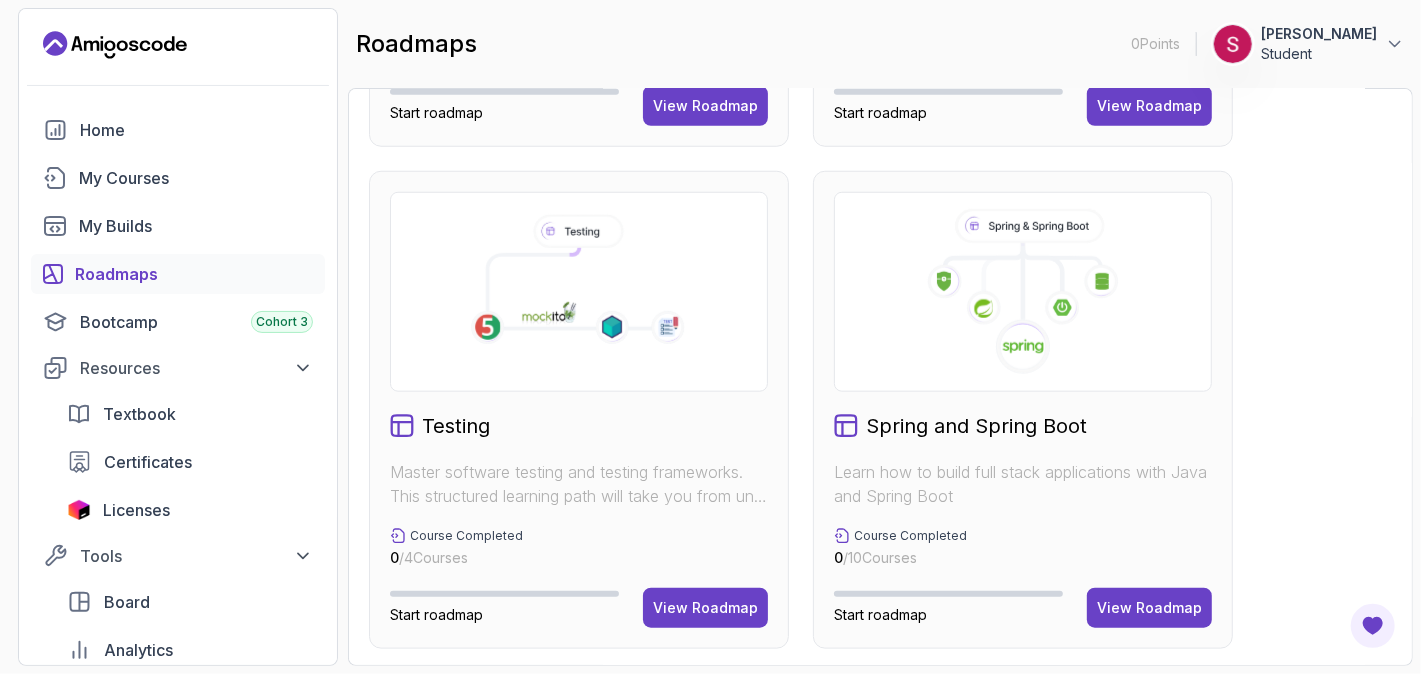 click on "Databases Master table design, data management, and advanced database operations. This structured learning path will take you from database fundamentals to advanced SQL queries. Course Completed 0 / 5  Courses Start roadmap View Roadmap Frontend Developer Master modern frontend development from basics to advanced React applications. This structured learning path will take you from HTML fundamentals to building complex React applications. Course Completed 0 / 10  Courses Start roadmap View Roadmap Java Full Stack Learn how to build full stack applications with Java and Spring Boot Course Completed 0 / 29  Courses Builds Completed 0 / 4  Builds Start roadmap View Roadmap Core Java (Java Master Class) Learn how to build full stack applications with Java and Spring Boot Course Completed 0 / 18  Courses Start roadmap View Roadmap Testing Master software testing and testing frameworks. This structured learning path will take you from unit testing to integration testing. Course Completed 0 / 4  Courses Start roadmap" at bounding box center [880, -92] 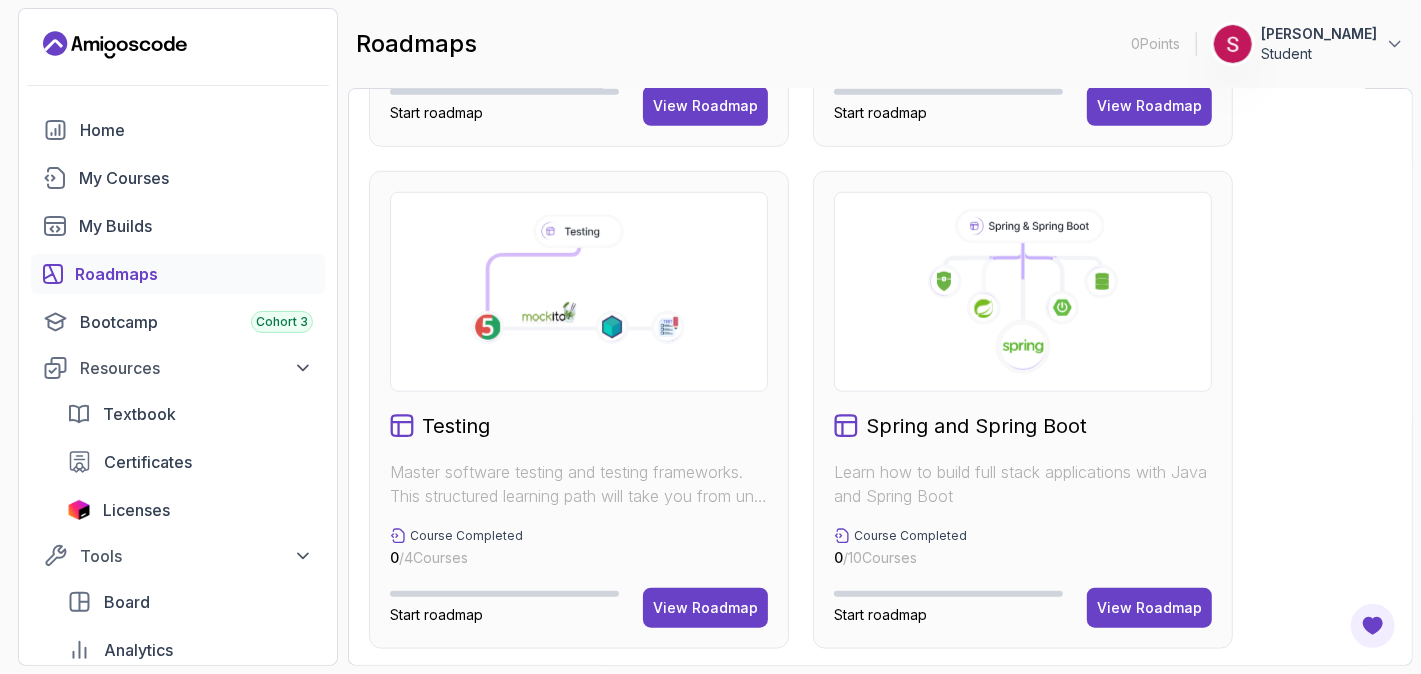 click on "Databases Master table design, data management, and advanced database operations. This structured learning path will take you from database fundamentals to advanced SQL queries. Course Completed 0 / 5  Courses Start roadmap View Roadmap Frontend Developer Master modern frontend development from basics to advanced React applications. This structured learning path will take you from HTML fundamentals to building complex React applications. Course Completed 0 / 10  Courses Start roadmap View Roadmap Java Full Stack Learn how to build full stack applications with Java and Spring Boot Course Completed 0 / 29  Courses Builds Completed 0 / 4  Builds Start roadmap View Roadmap Core Java (Java Master Class) Learn how to build full stack applications with Java and Spring Boot Course Completed 0 / 18  Courses Start roadmap View Roadmap Testing Master software testing and testing frameworks. This structured learning path will take you from unit testing to integration testing. Course Completed 0 / 4  Courses Start roadmap" at bounding box center [880, -92] 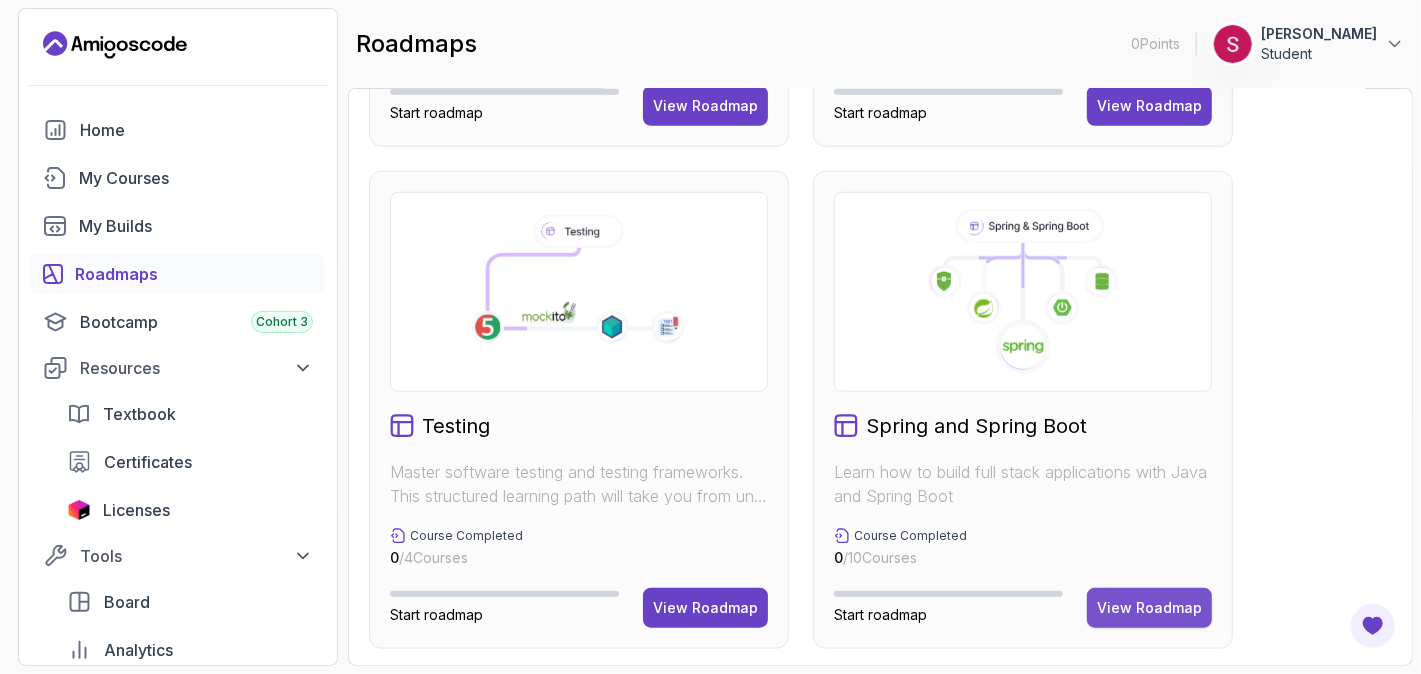 click on "View Roadmap" at bounding box center [1149, 608] 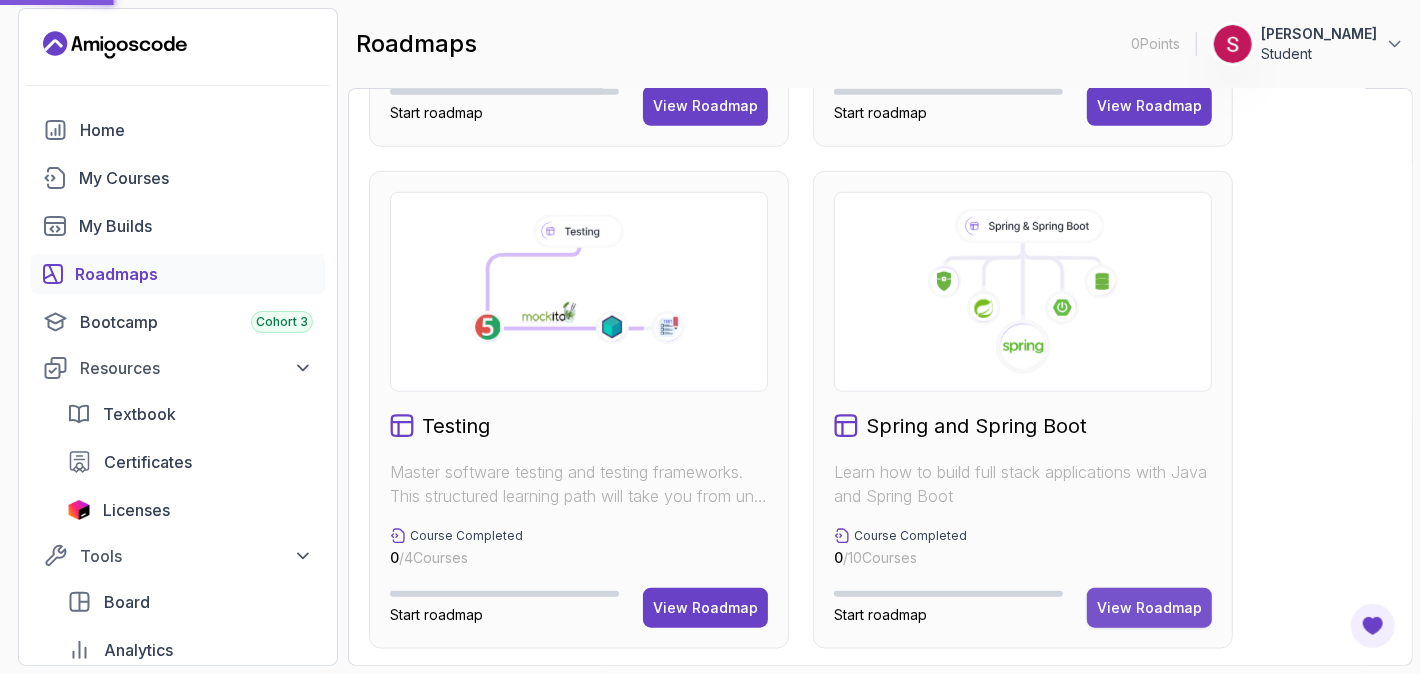 click on "View Roadmap" at bounding box center (1149, 608) 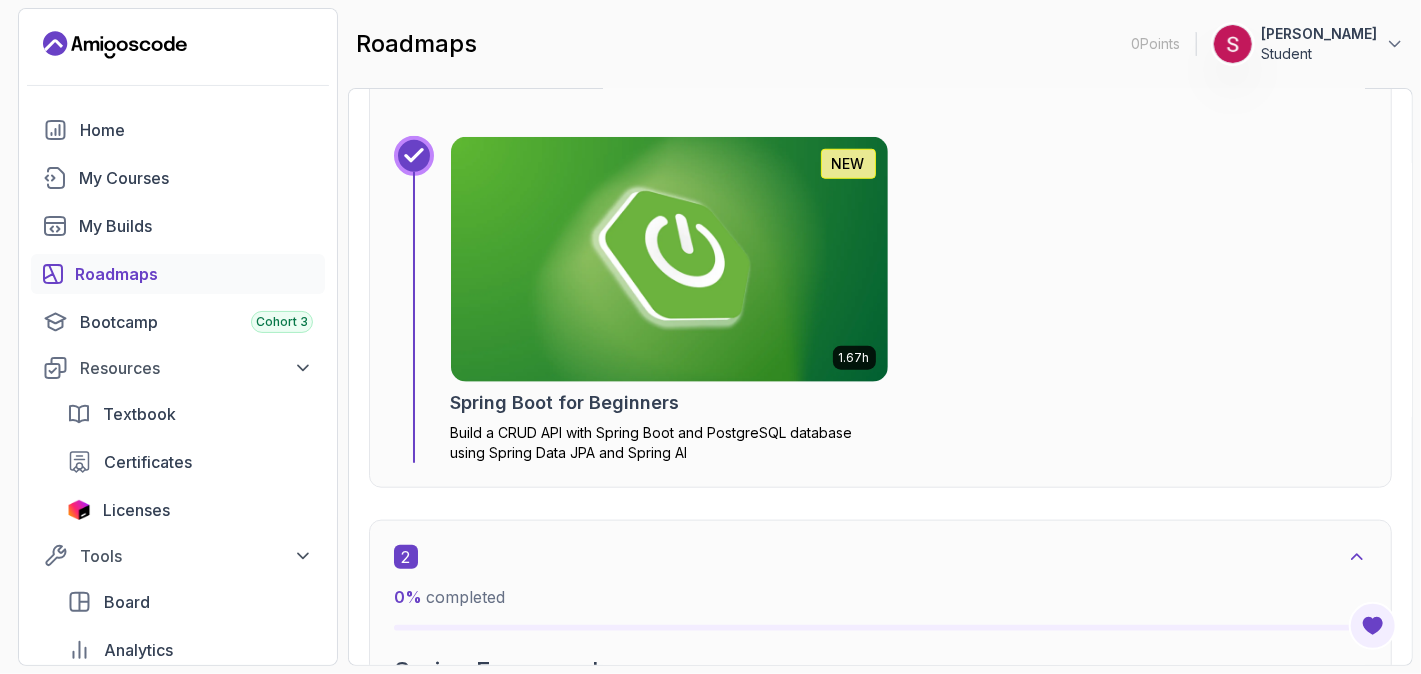 scroll, scrollTop: 19, scrollLeft: 0, axis: vertical 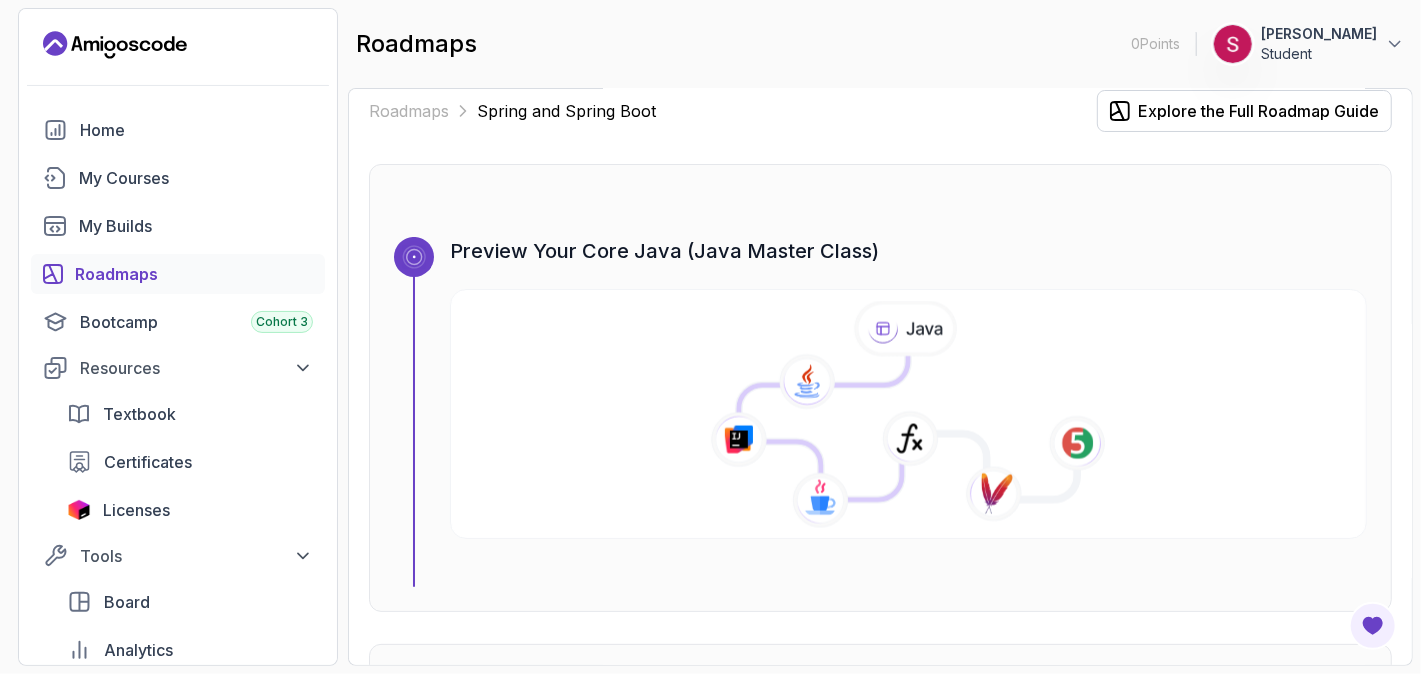 click 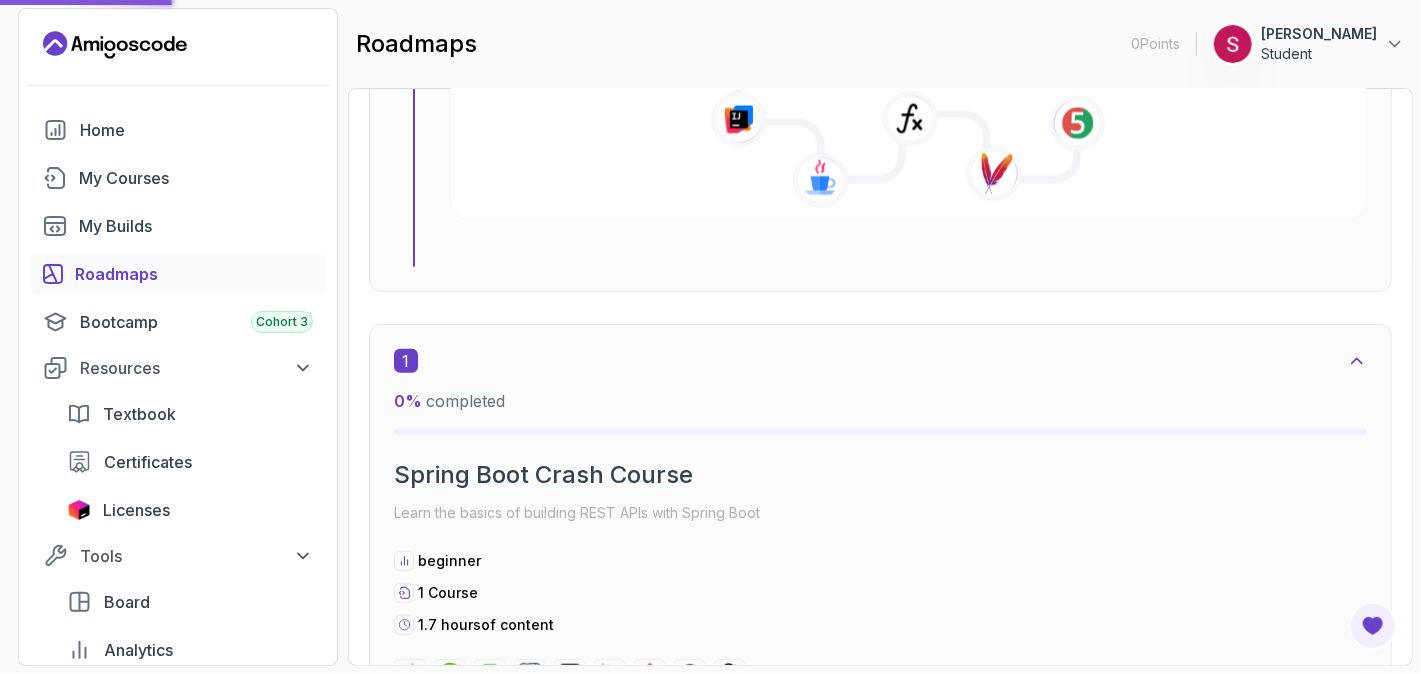 scroll, scrollTop: 379, scrollLeft: 0, axis: vertical 